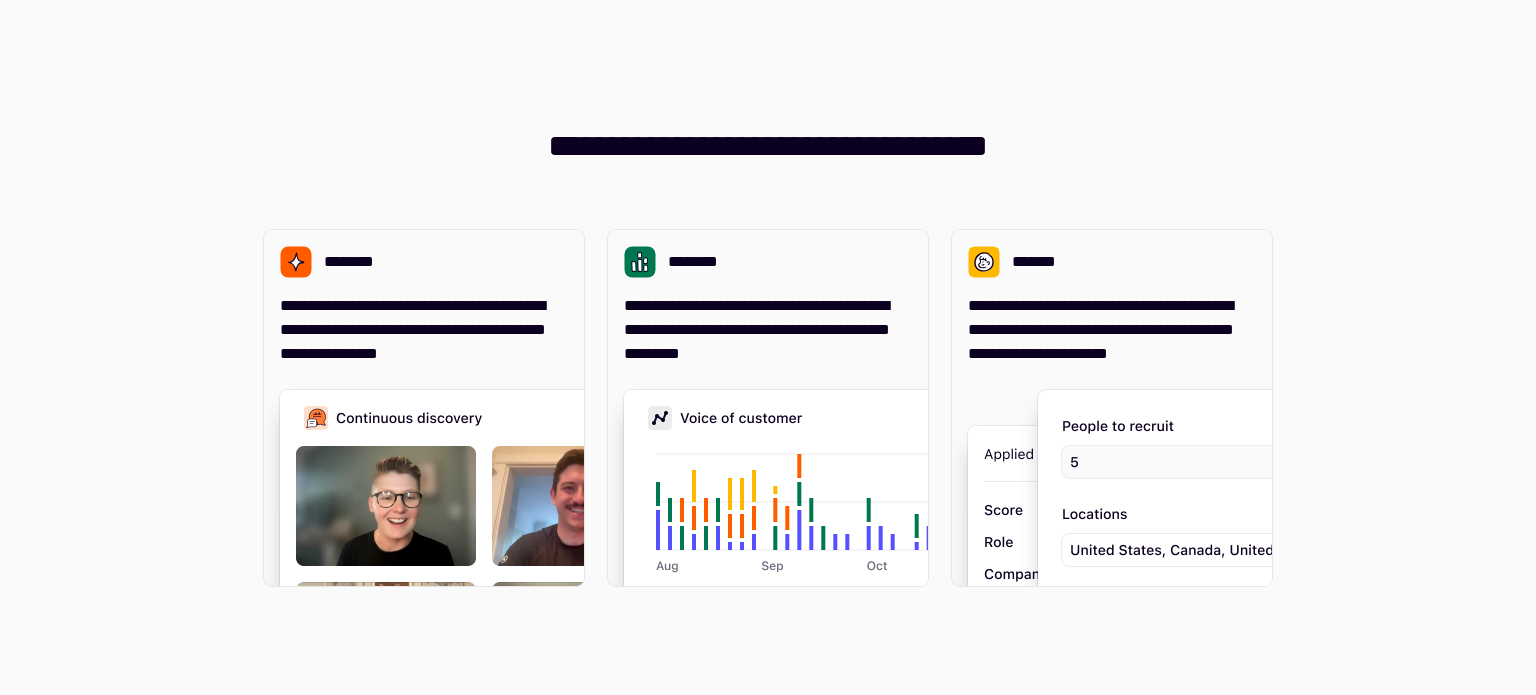 scroll, scrollTop: 0, scrollLeft: 0, axis: both 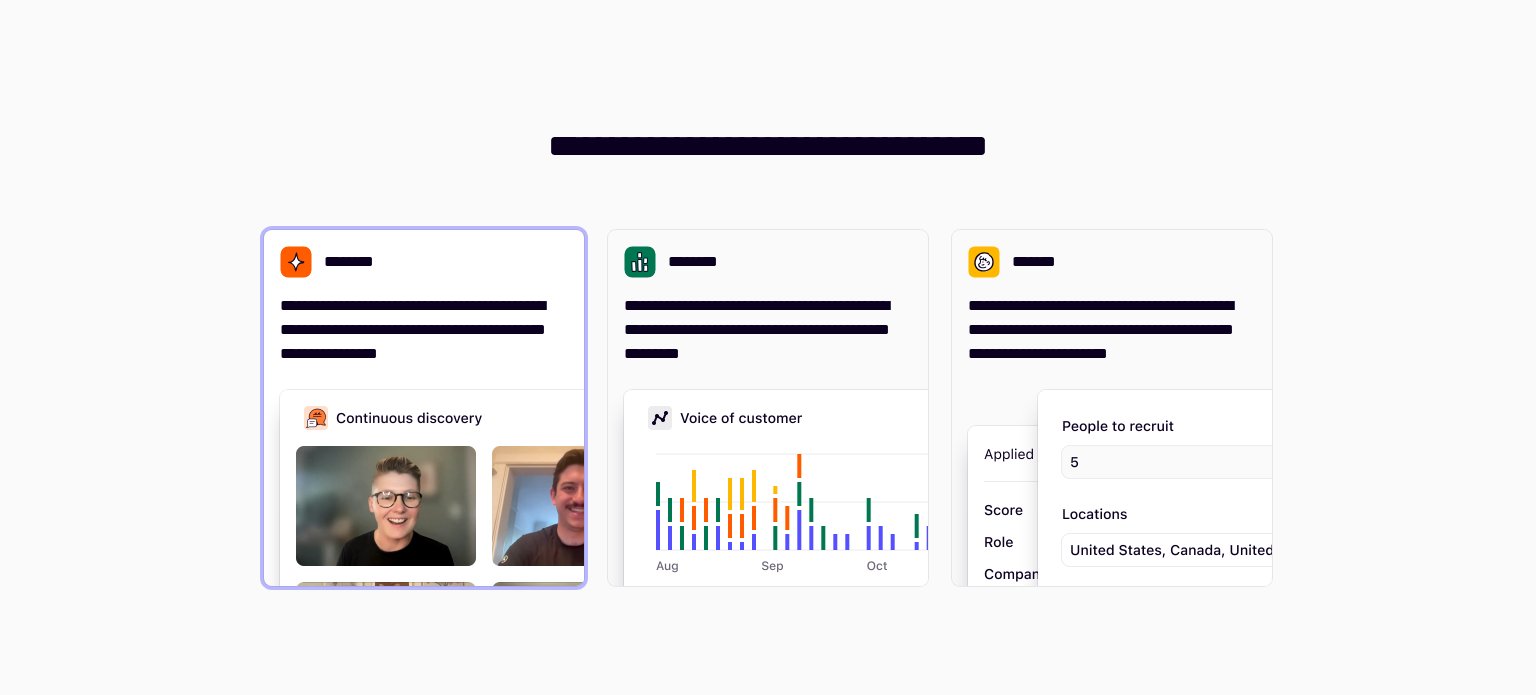 click on "**********" at bounding box center [424, 330] 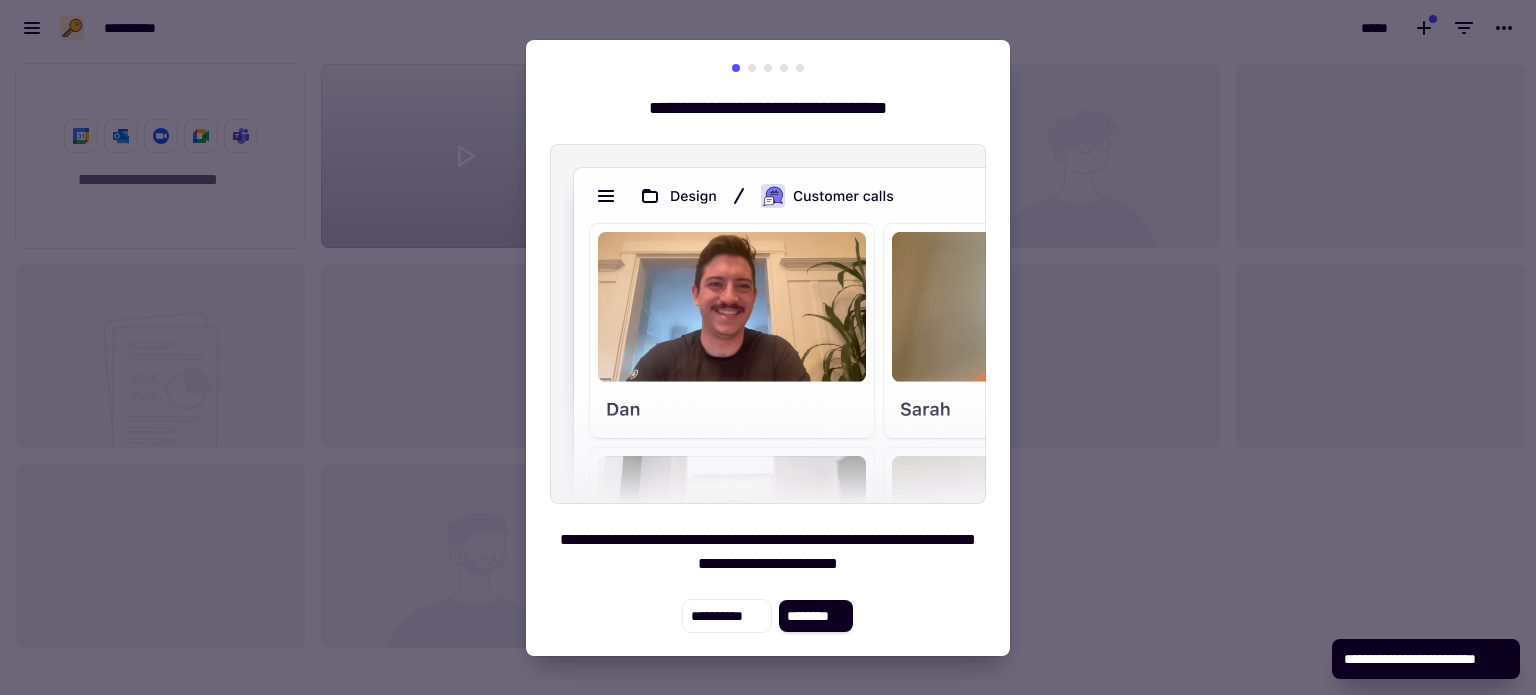 scroll, scrollTop: 16, scrollLeft: 16, axis: both 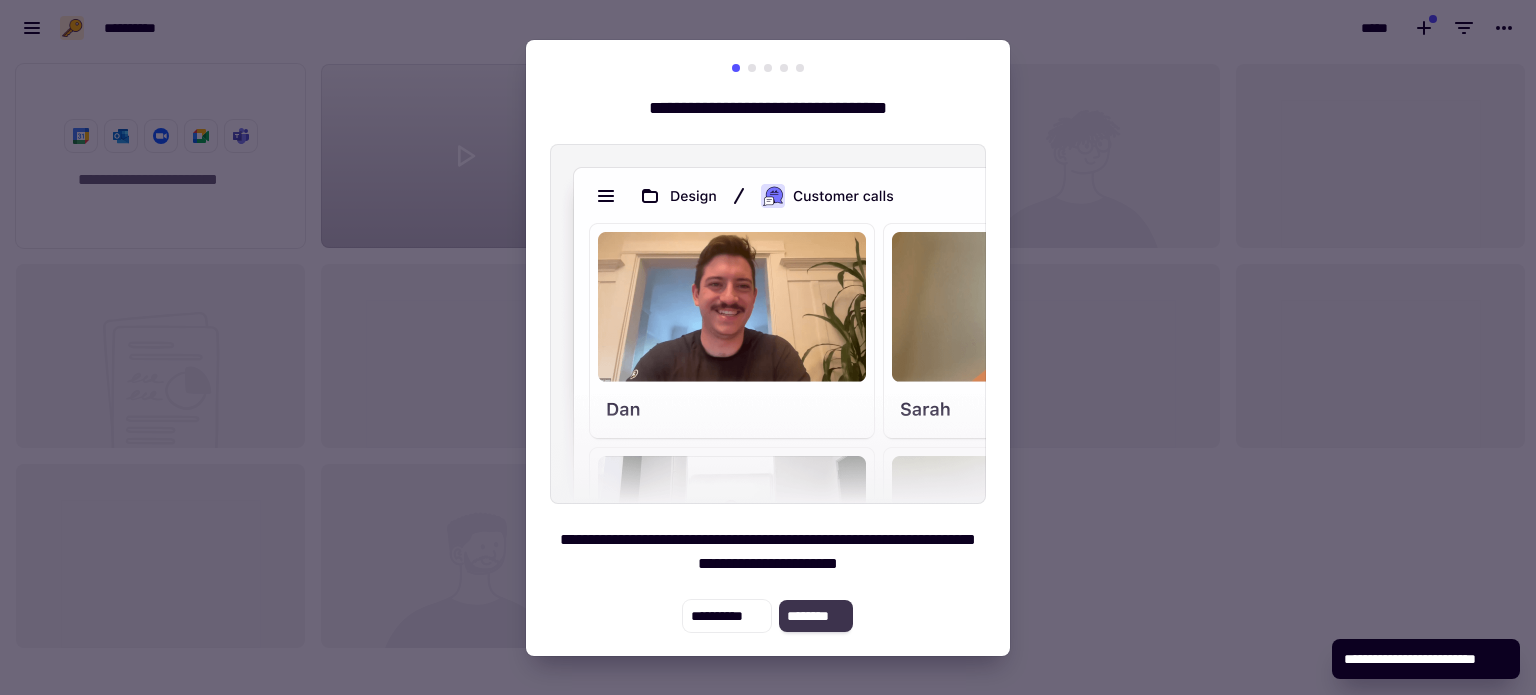 click on "********" 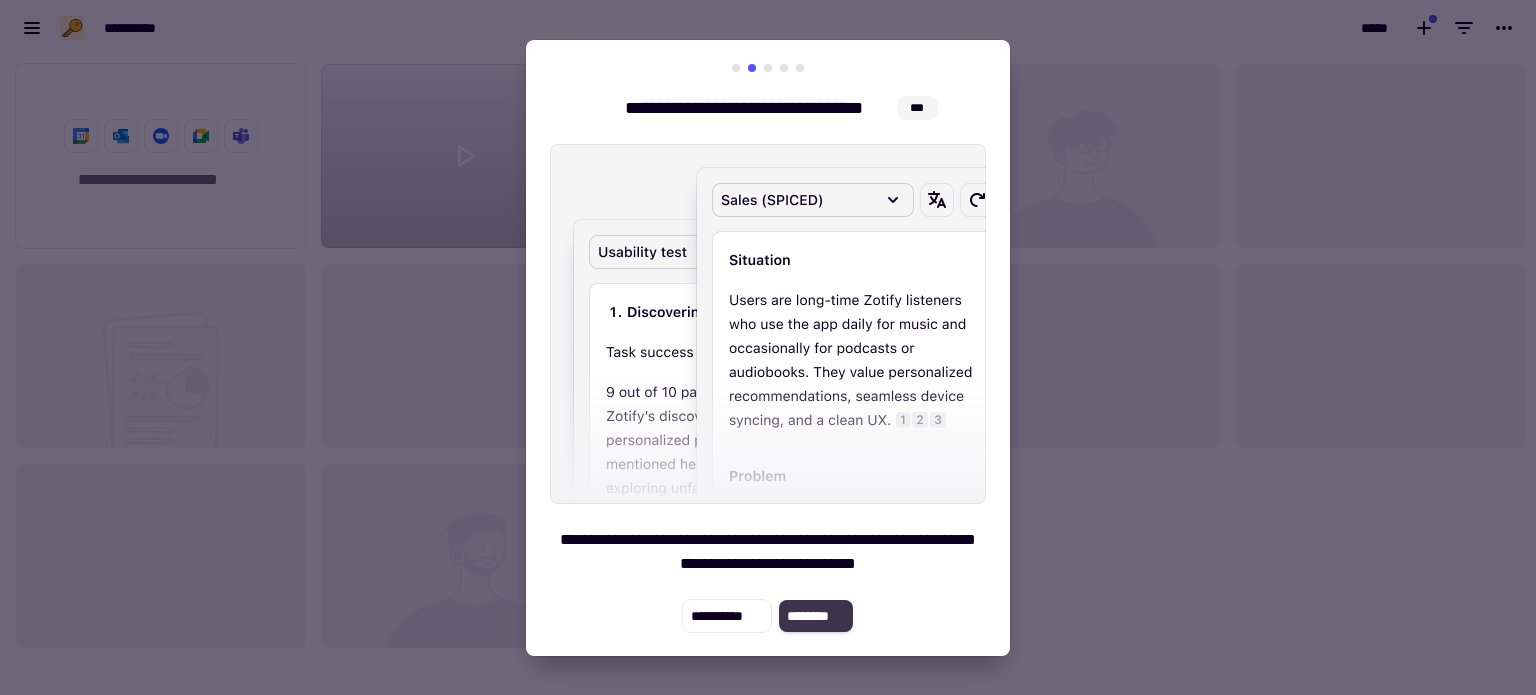 click on "********" 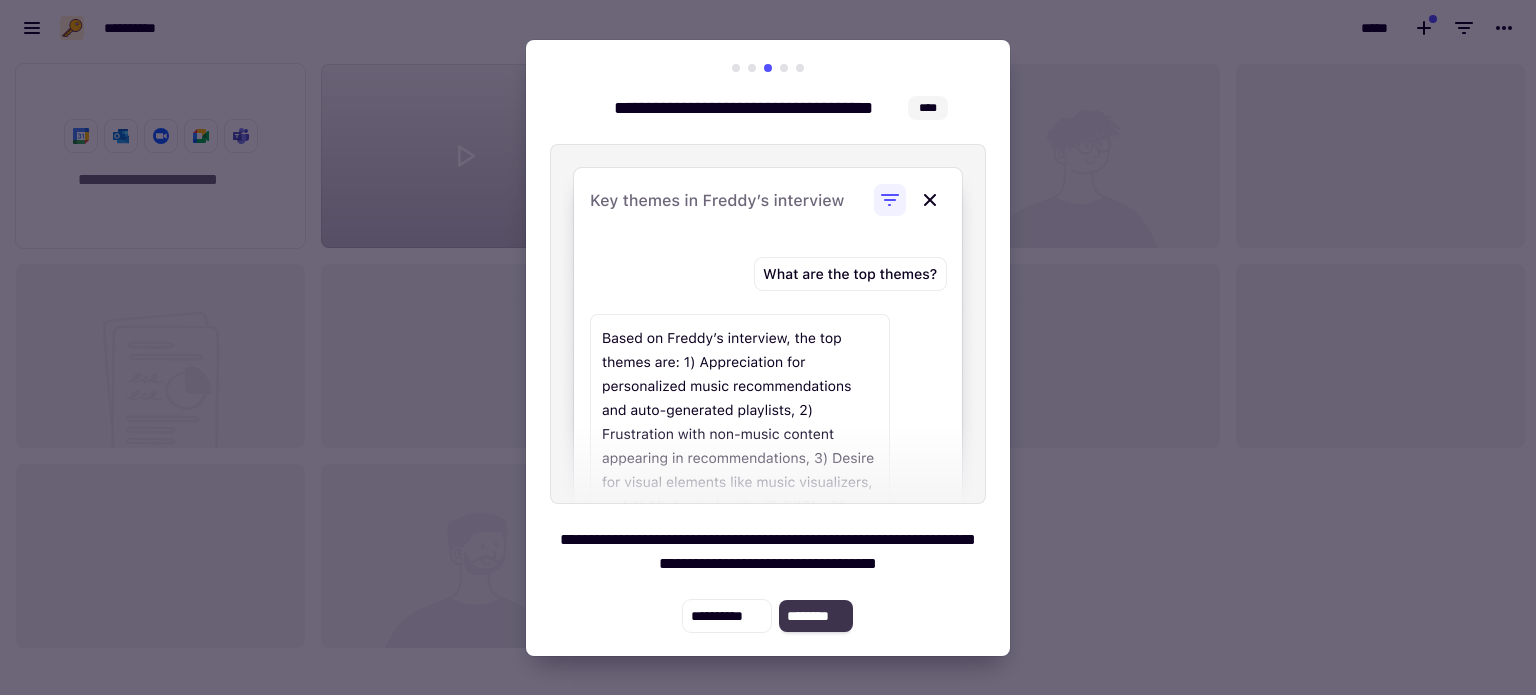 click on "********" 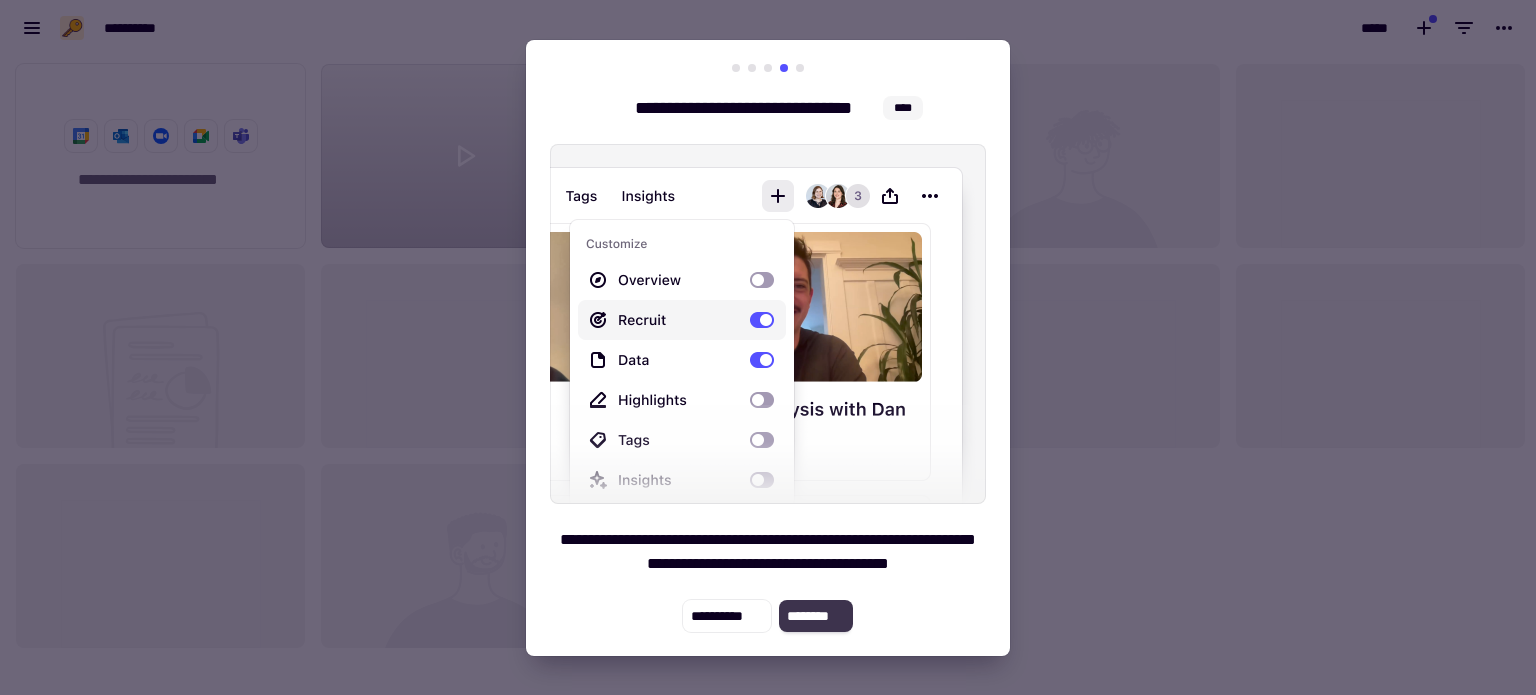 click on "********" 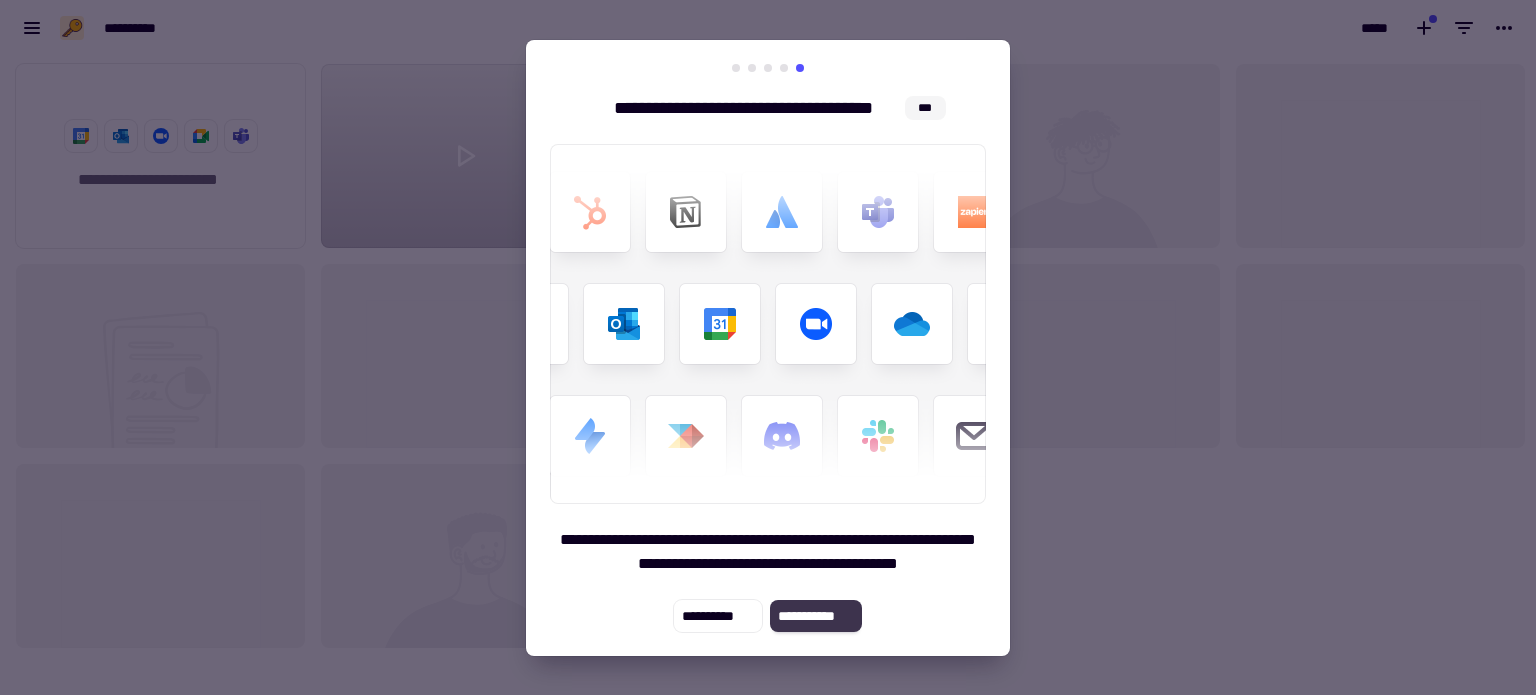 click on "**********" 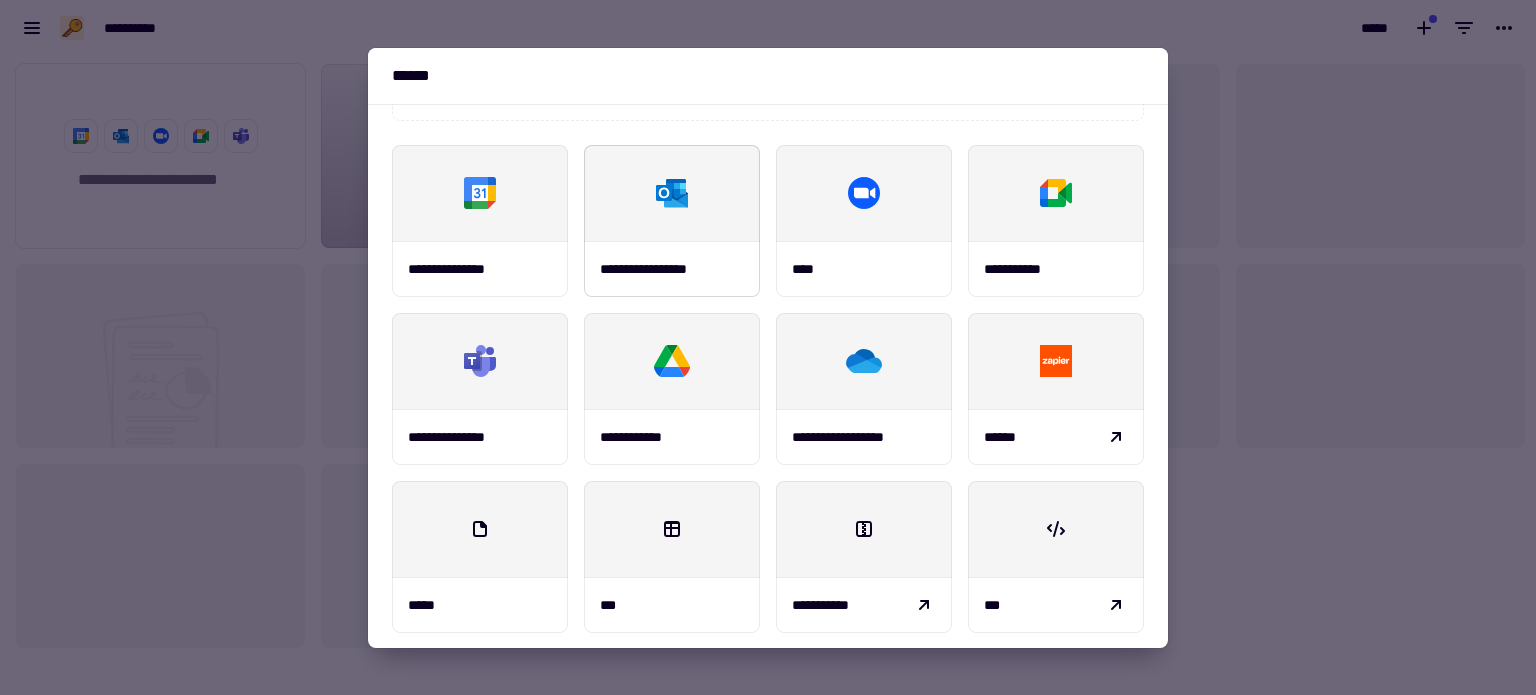 scroll, scrollTop: 233, scrollLeft: 0, axis: vertical 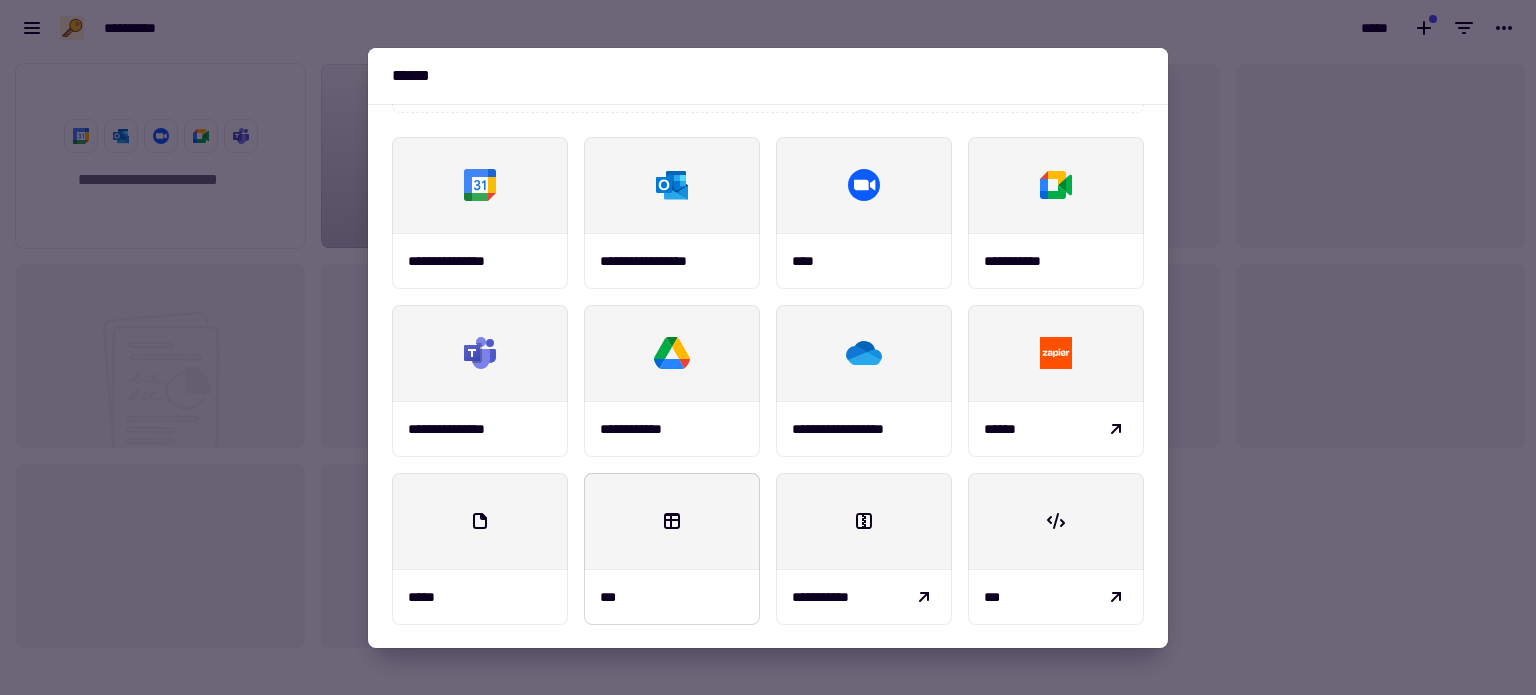 click 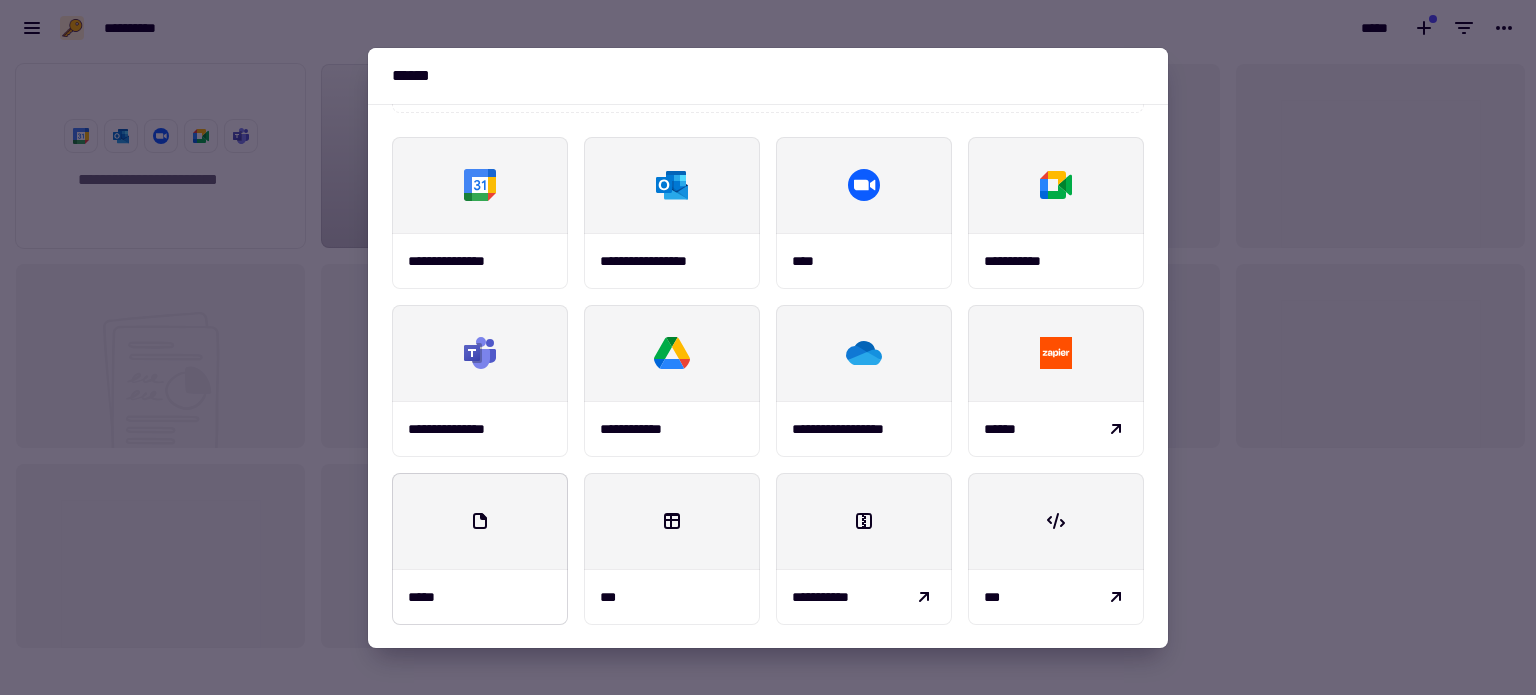 scroll, scrollTop: 0, scrollLeft: 0, axis: both 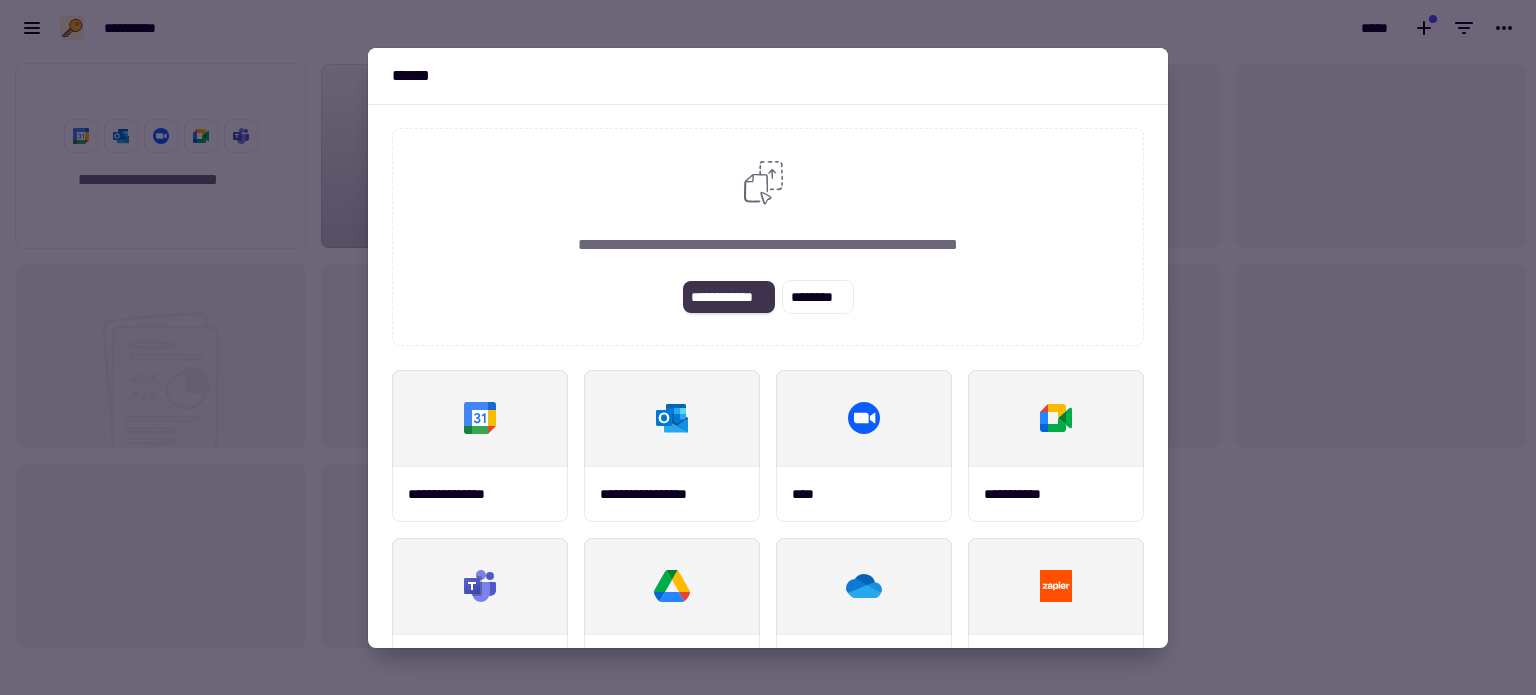click on "**********" 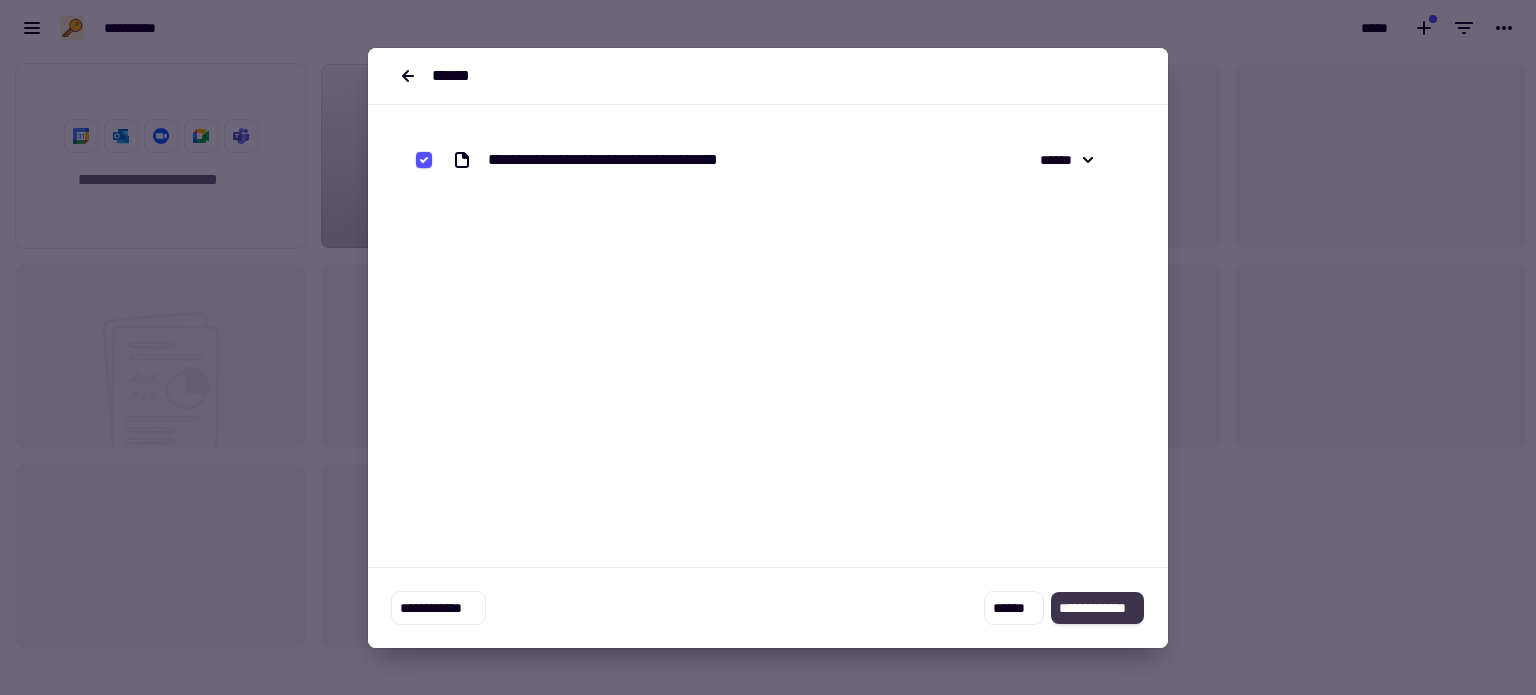 click on "**********" 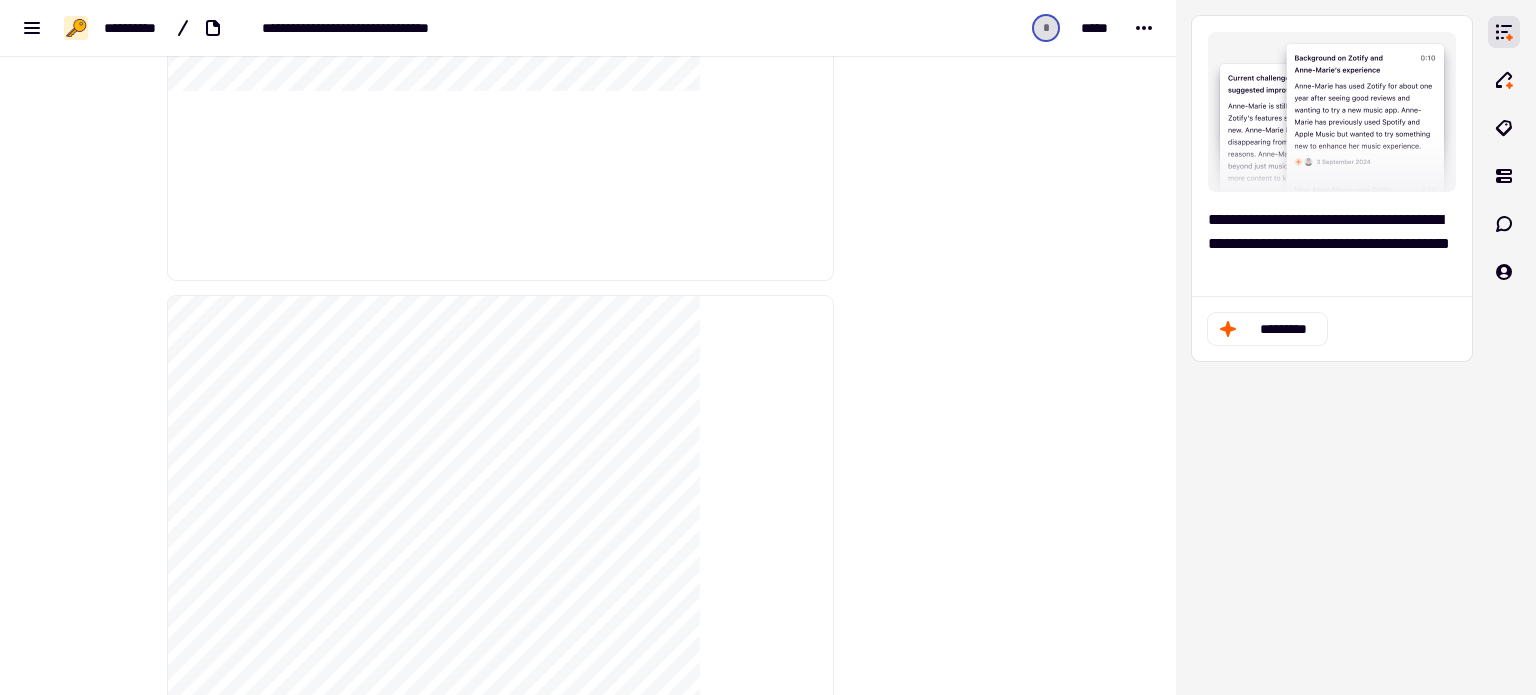 scroll, scrollTop: 14700, scrollLeft: 0, axis: vertical 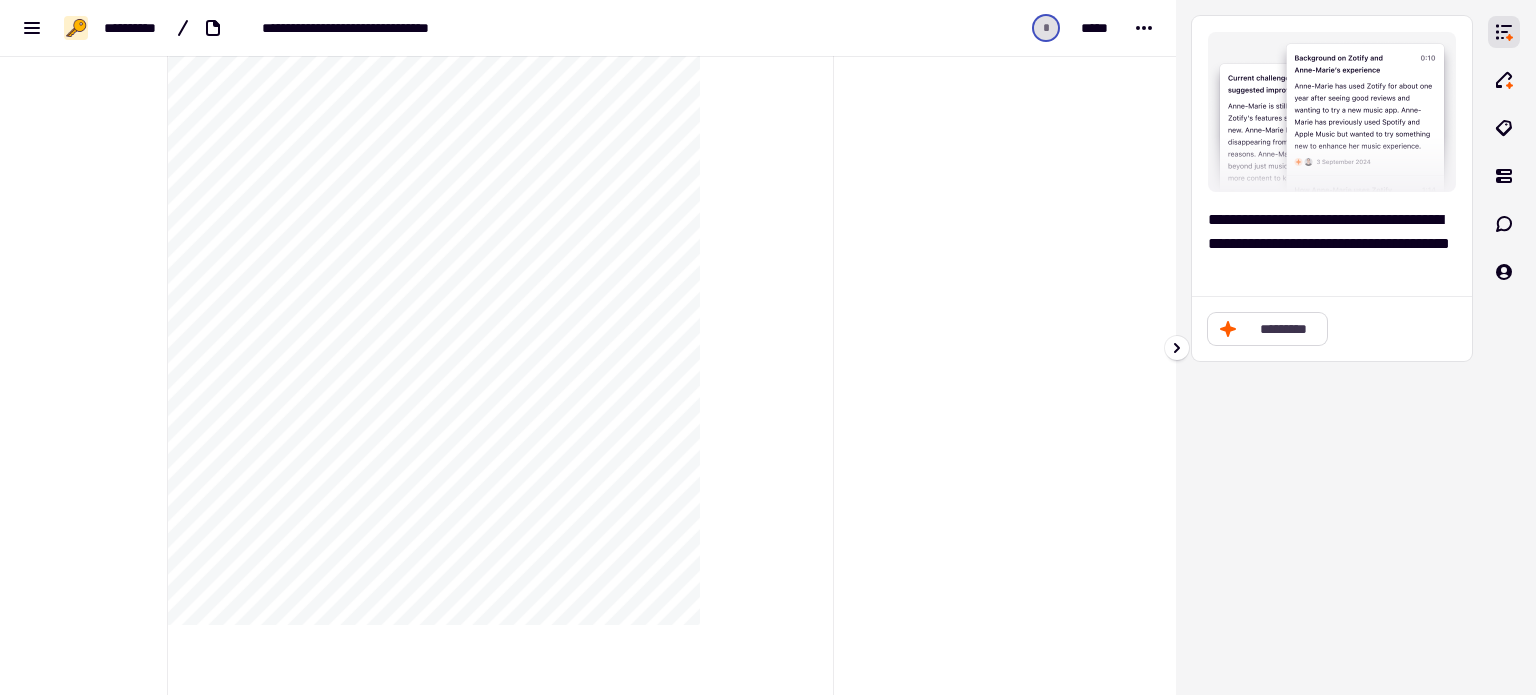 click on "*********" 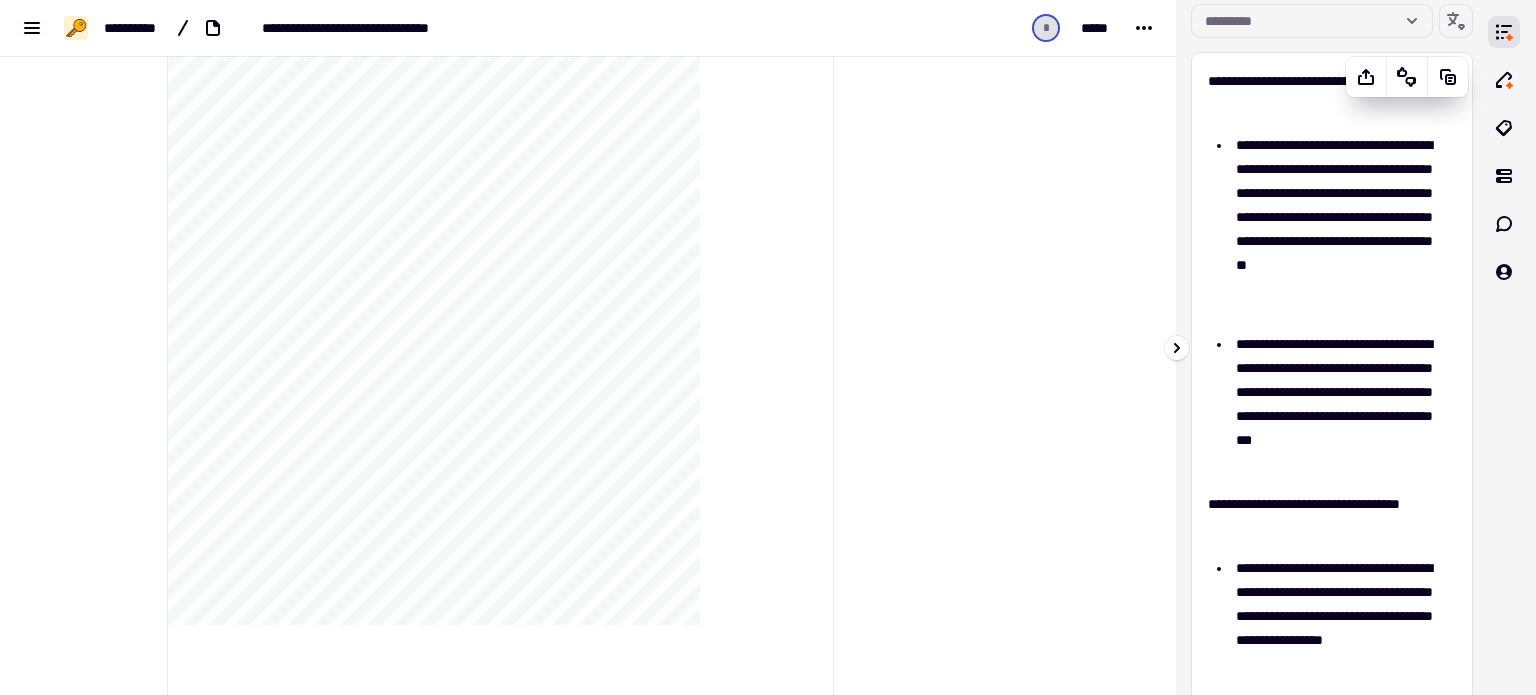 scroll, scrollTop: 0, scrollLeft: 0, axis: both 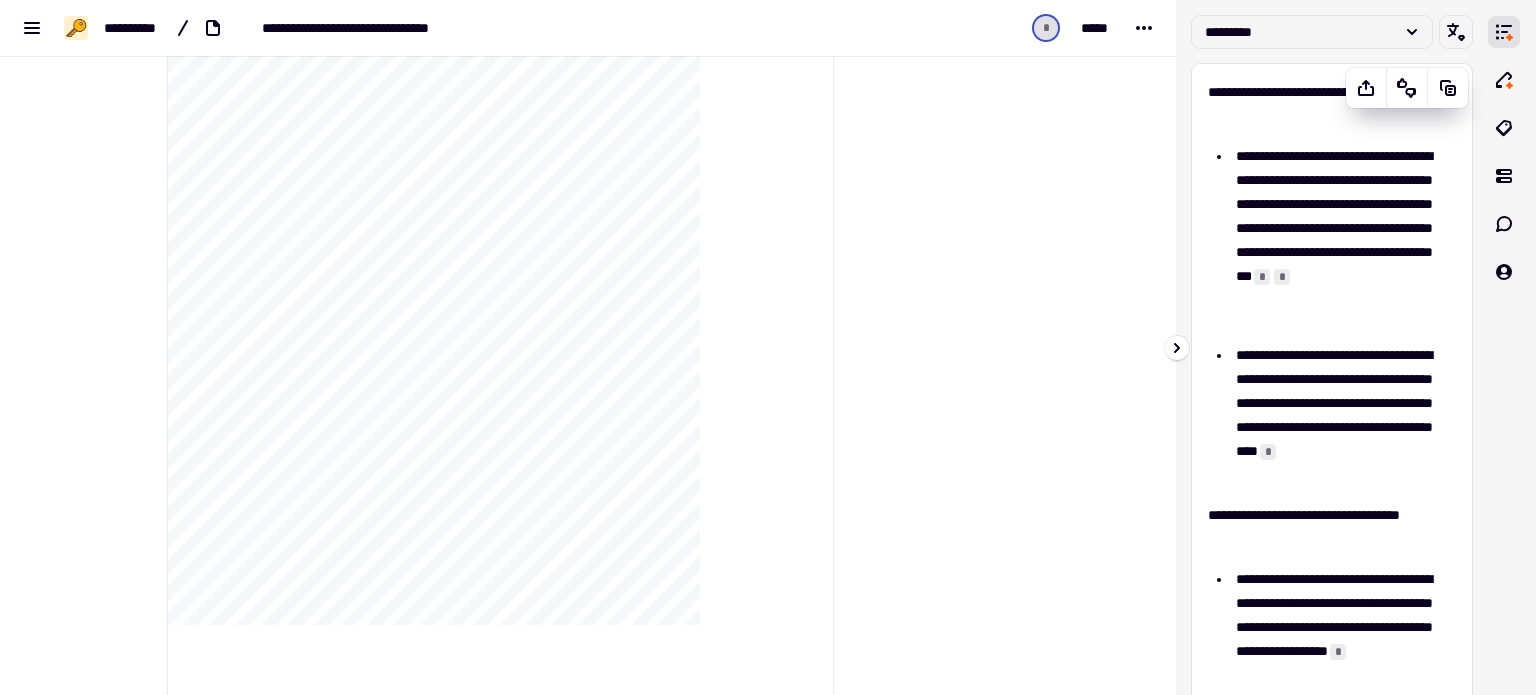 drag, startPoint x: 1347, startPoint y: 94, endPoint x: 1404, endPoint y: 151, distance: 80.610176 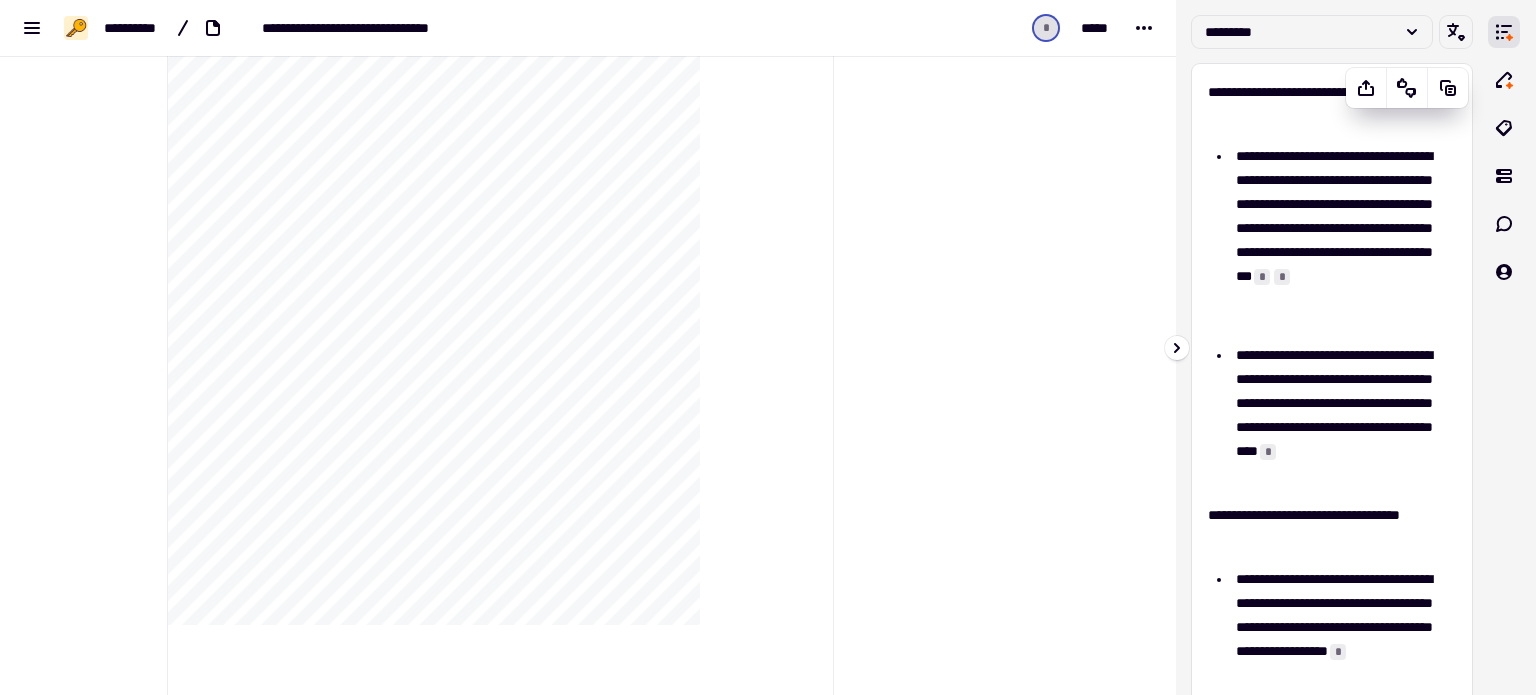 click on "**********" at bounding box center (1332, 789) 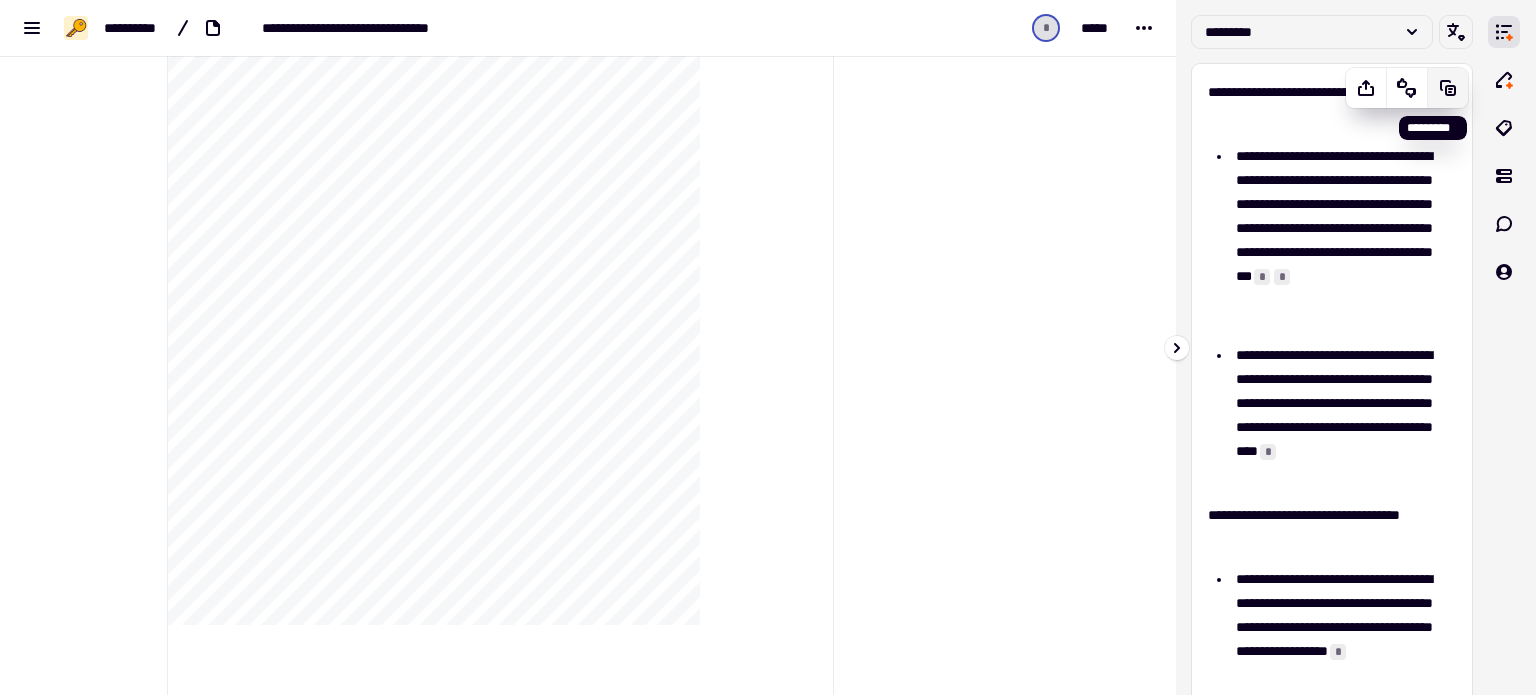 click 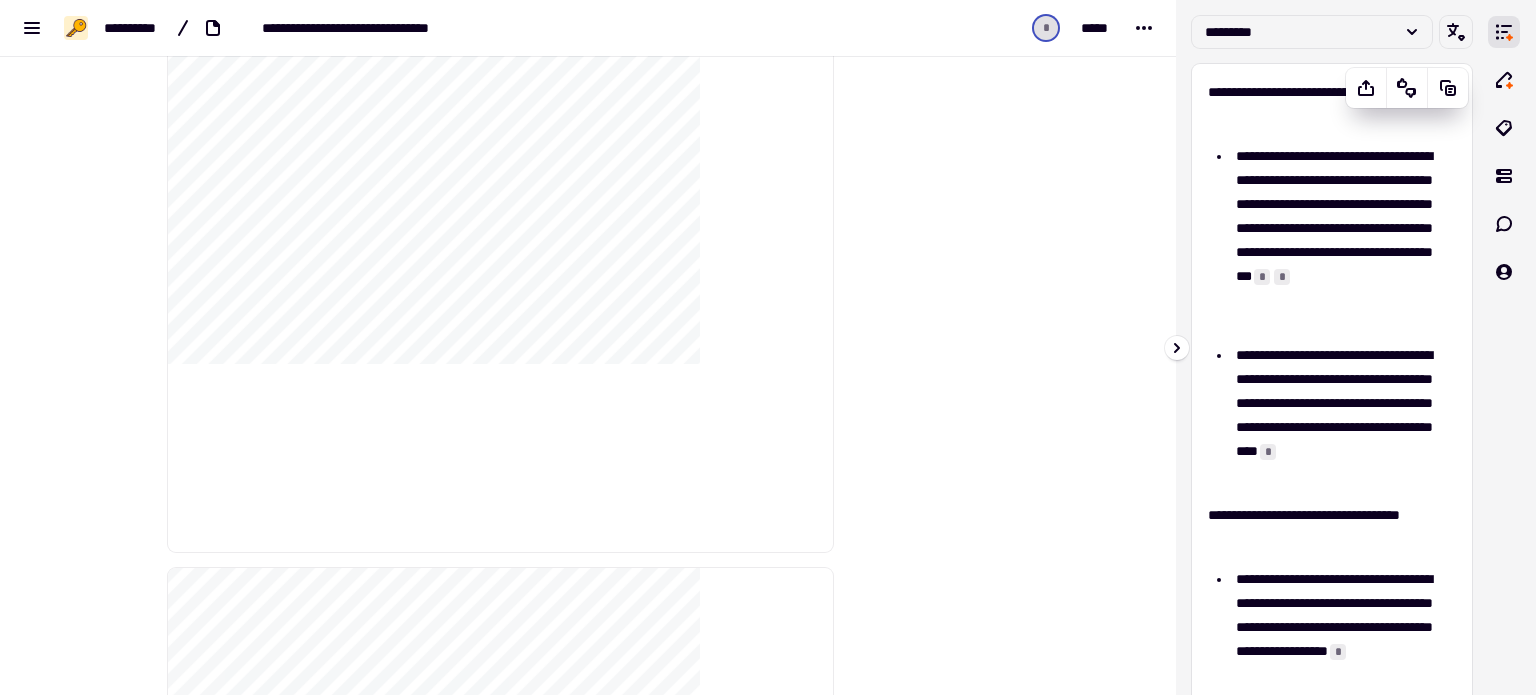 scroll, scrollTop: 15000, scrollLeft: 0, axis: vertical 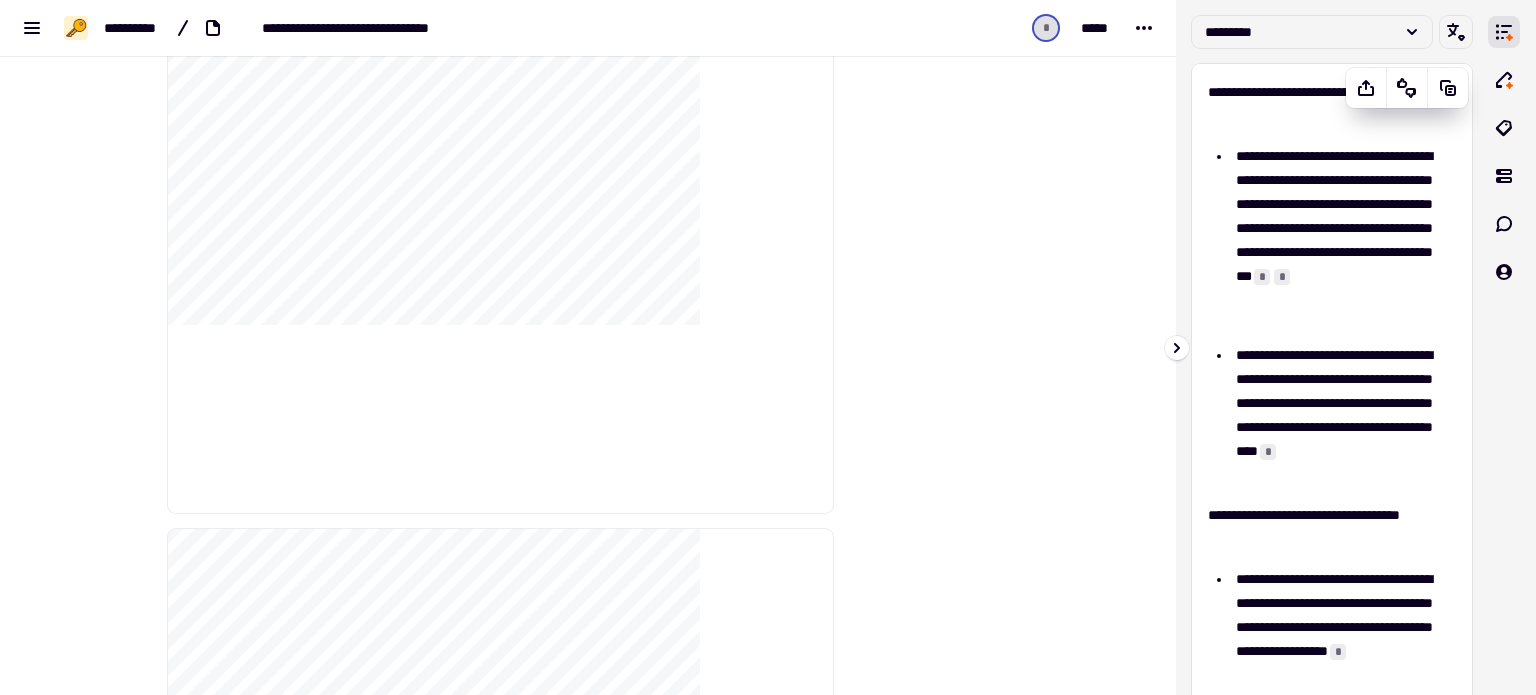 click on "**********" at bounding box center (1336, 415) 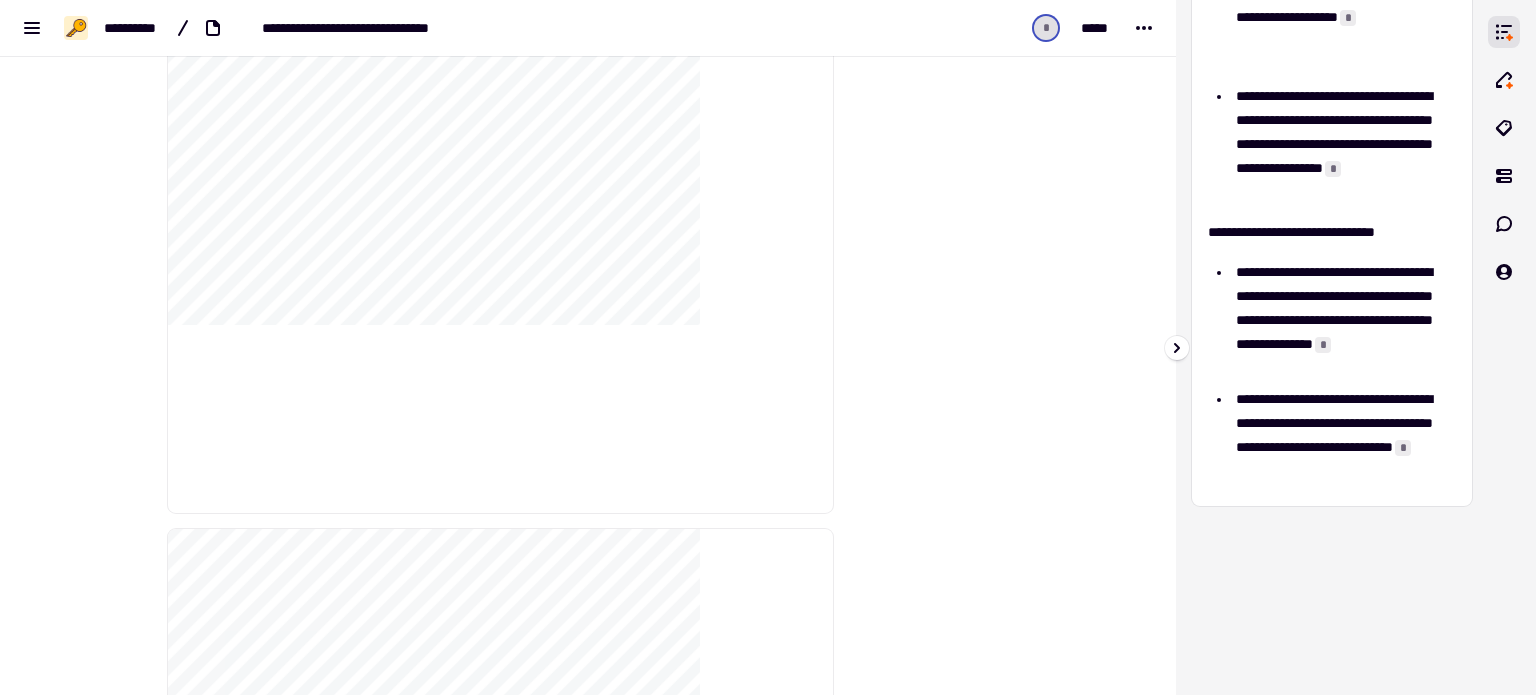 scroll, scrollTop: 1027, scrollLeft: 0, axis: vertical 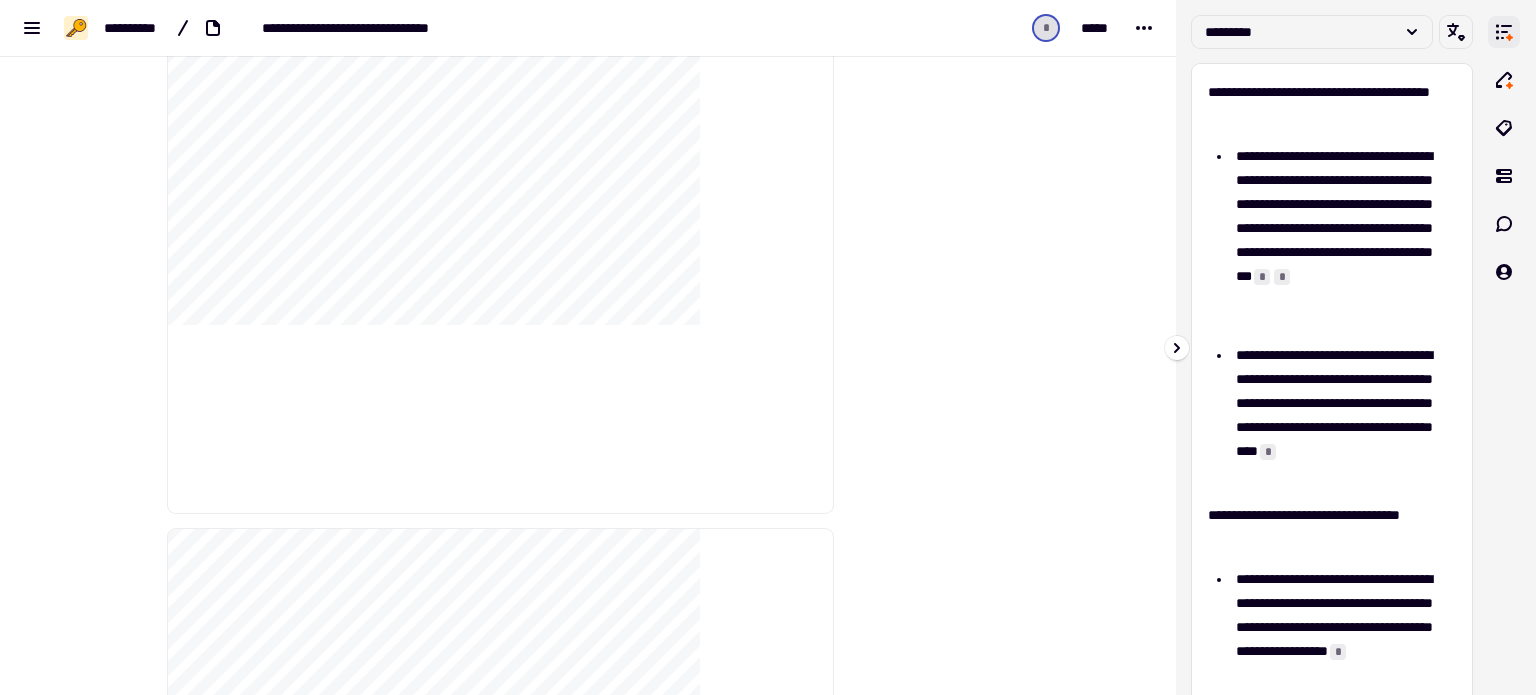click 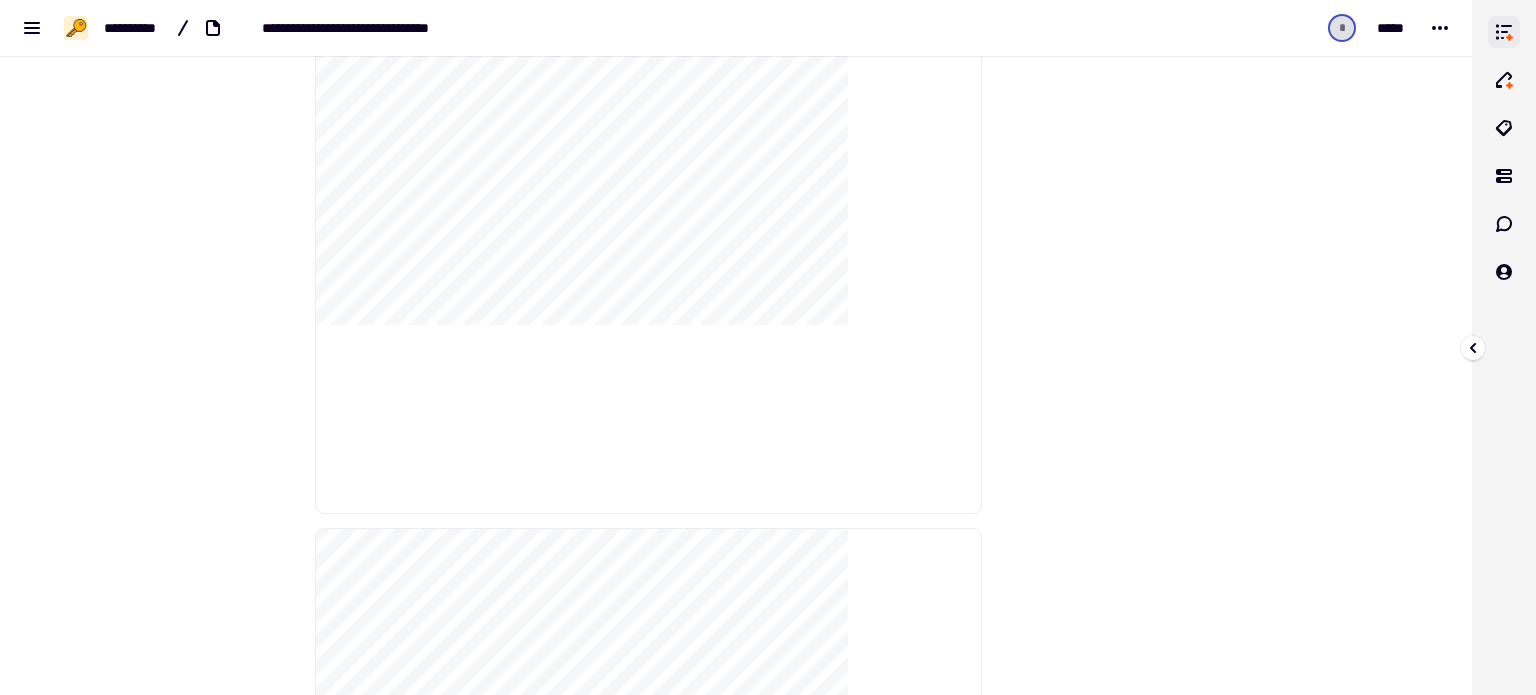 click 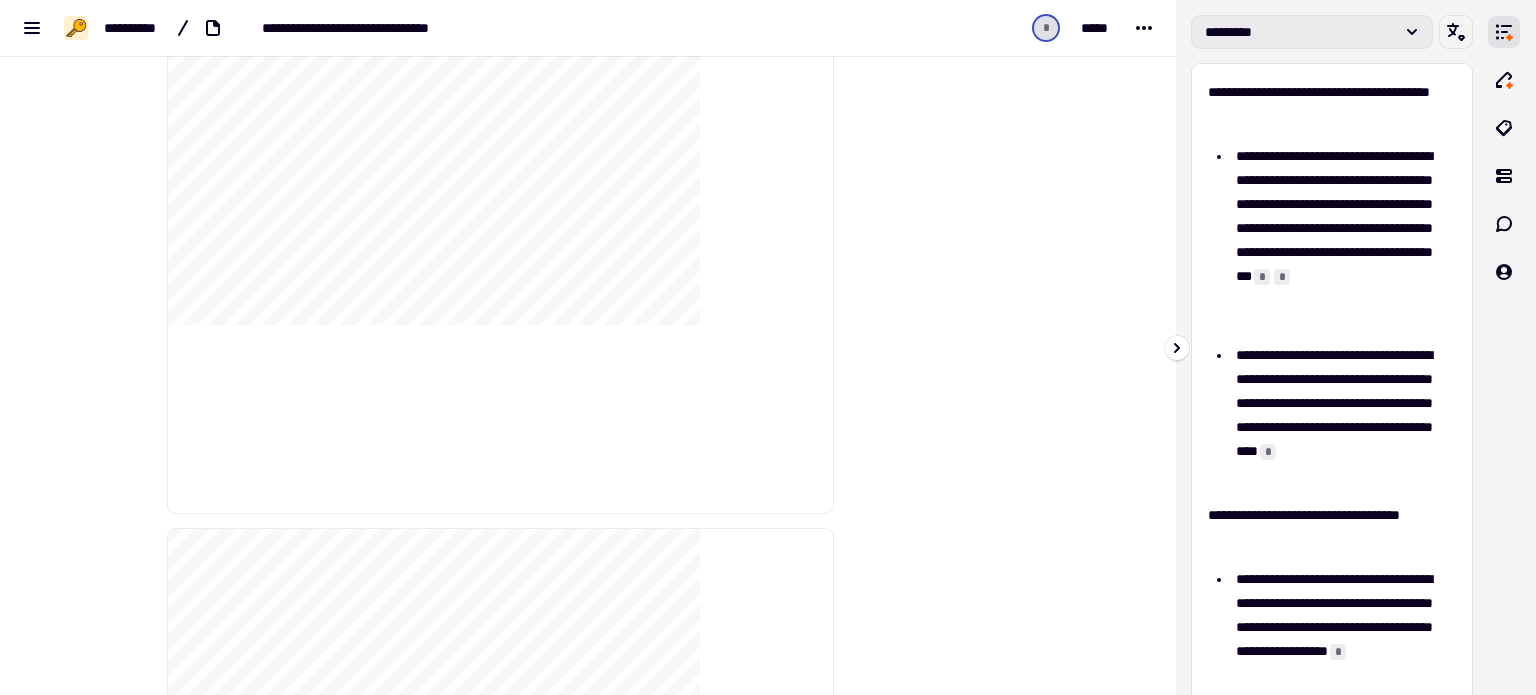 click 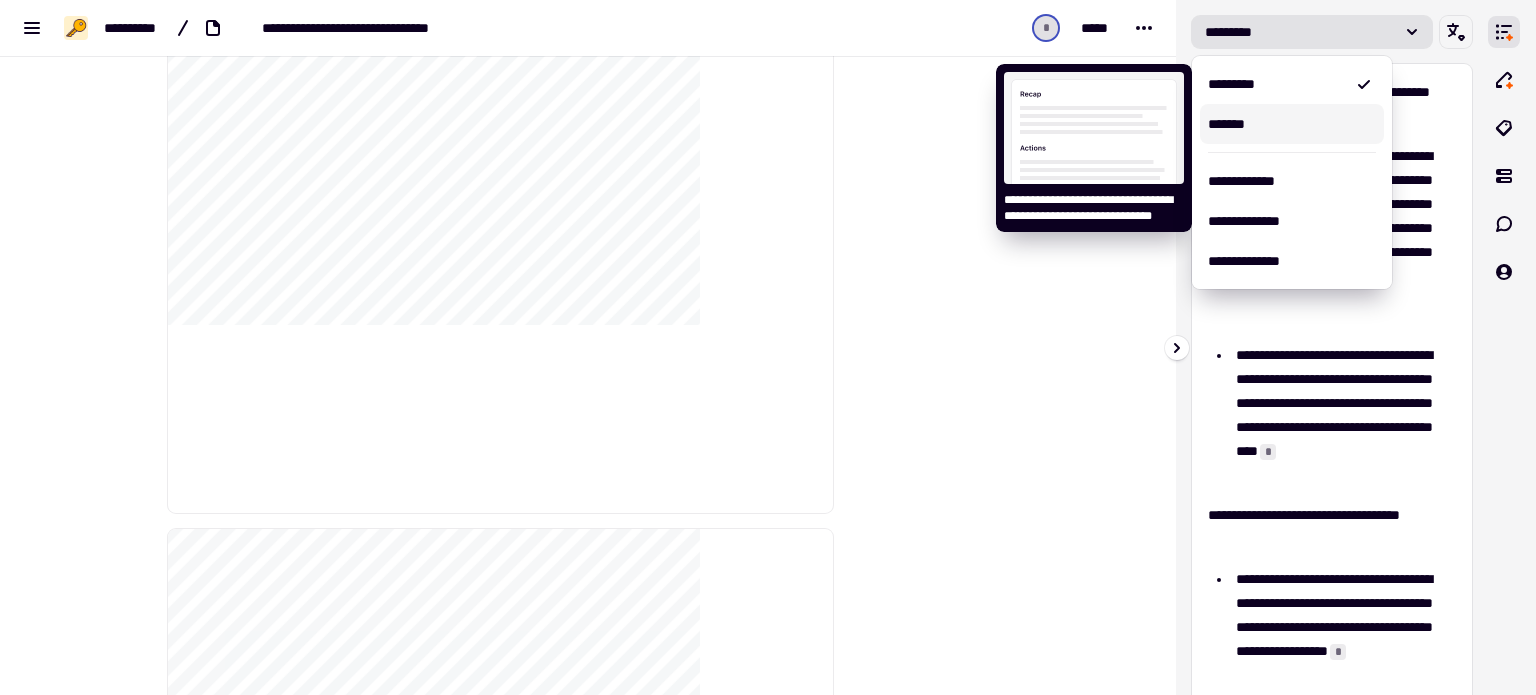 click on "*******" at bounding box center (1292, 124) 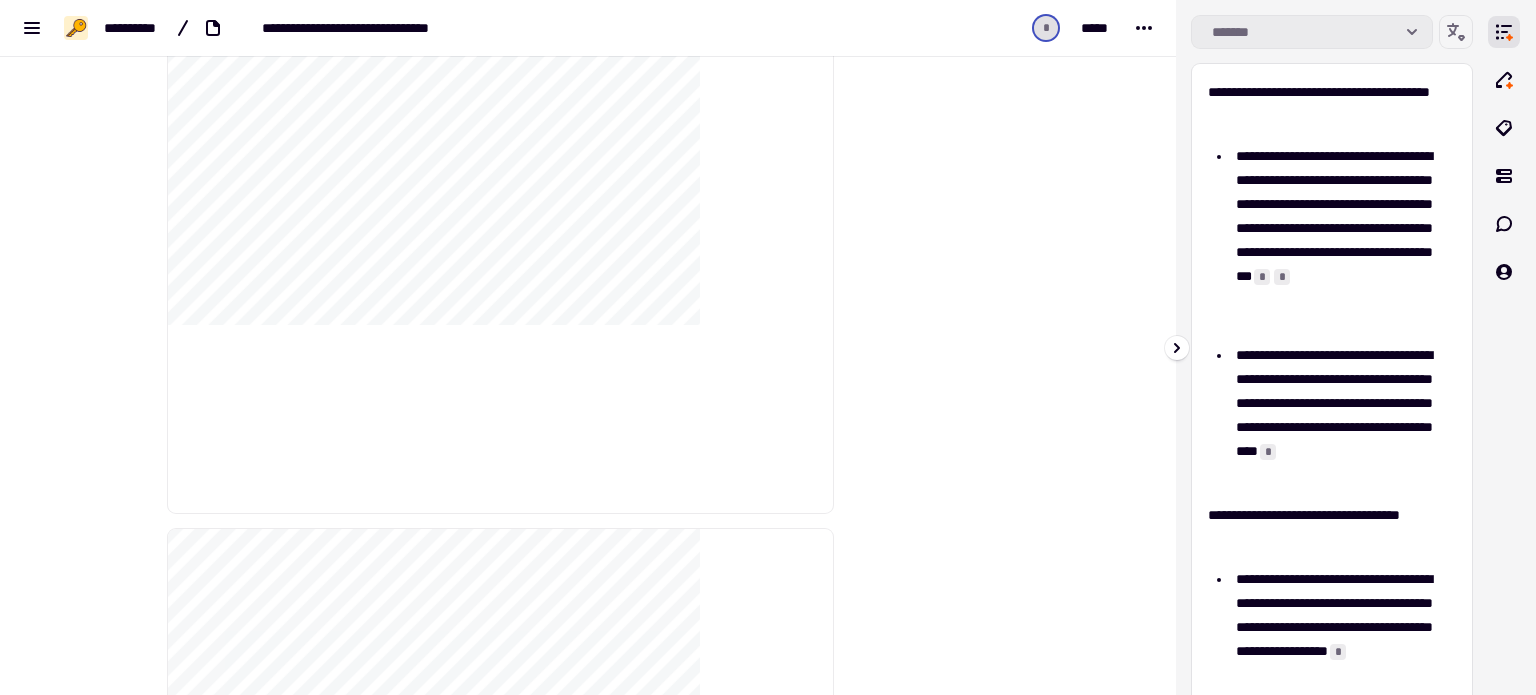 click 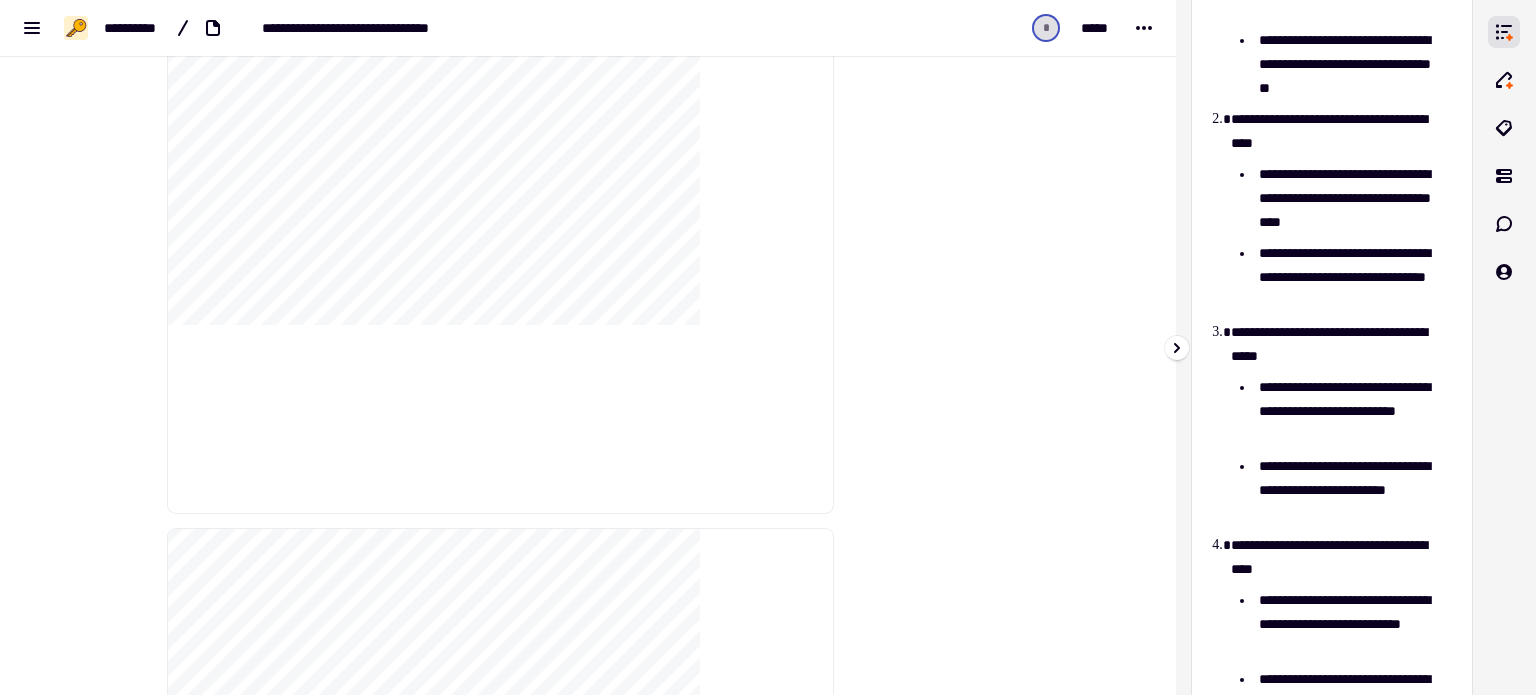 scroll, scrollTop: 0, scrollLeft: 0, axis: both 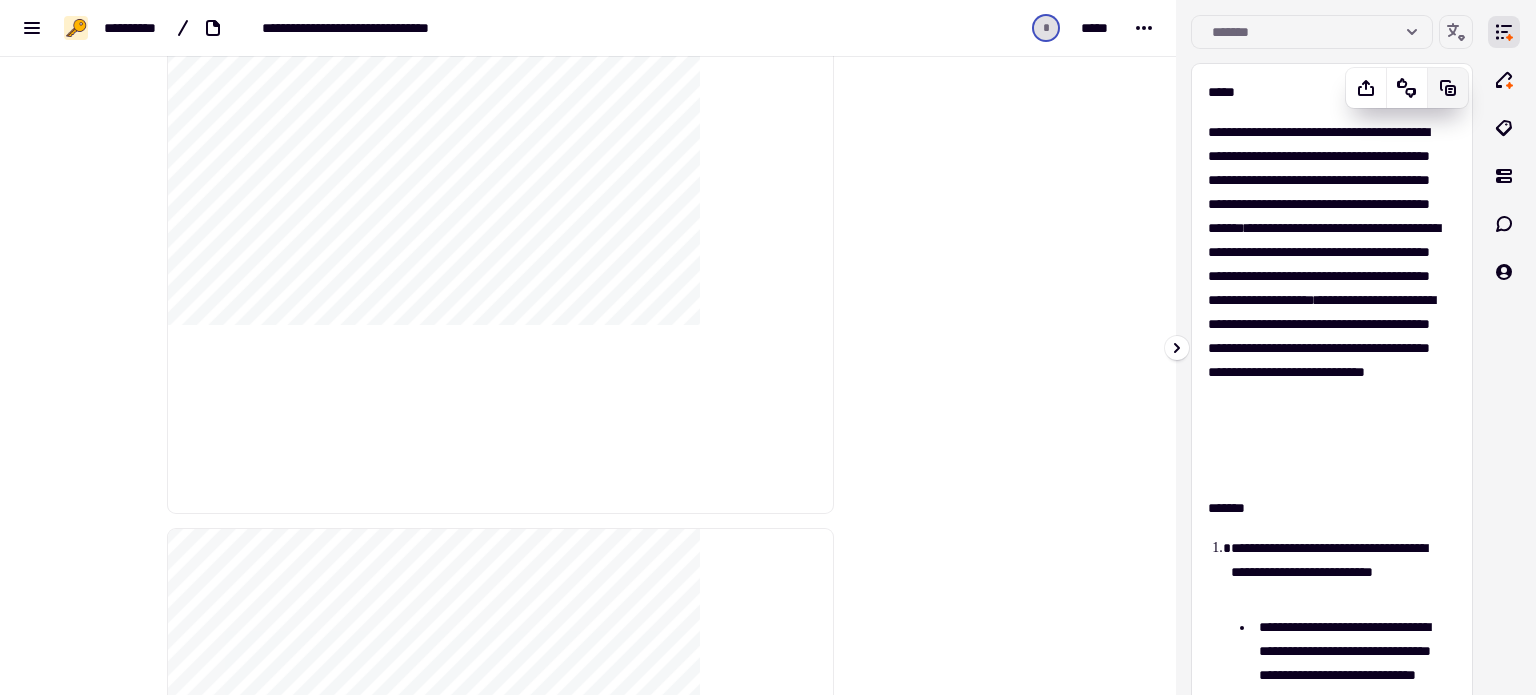 click 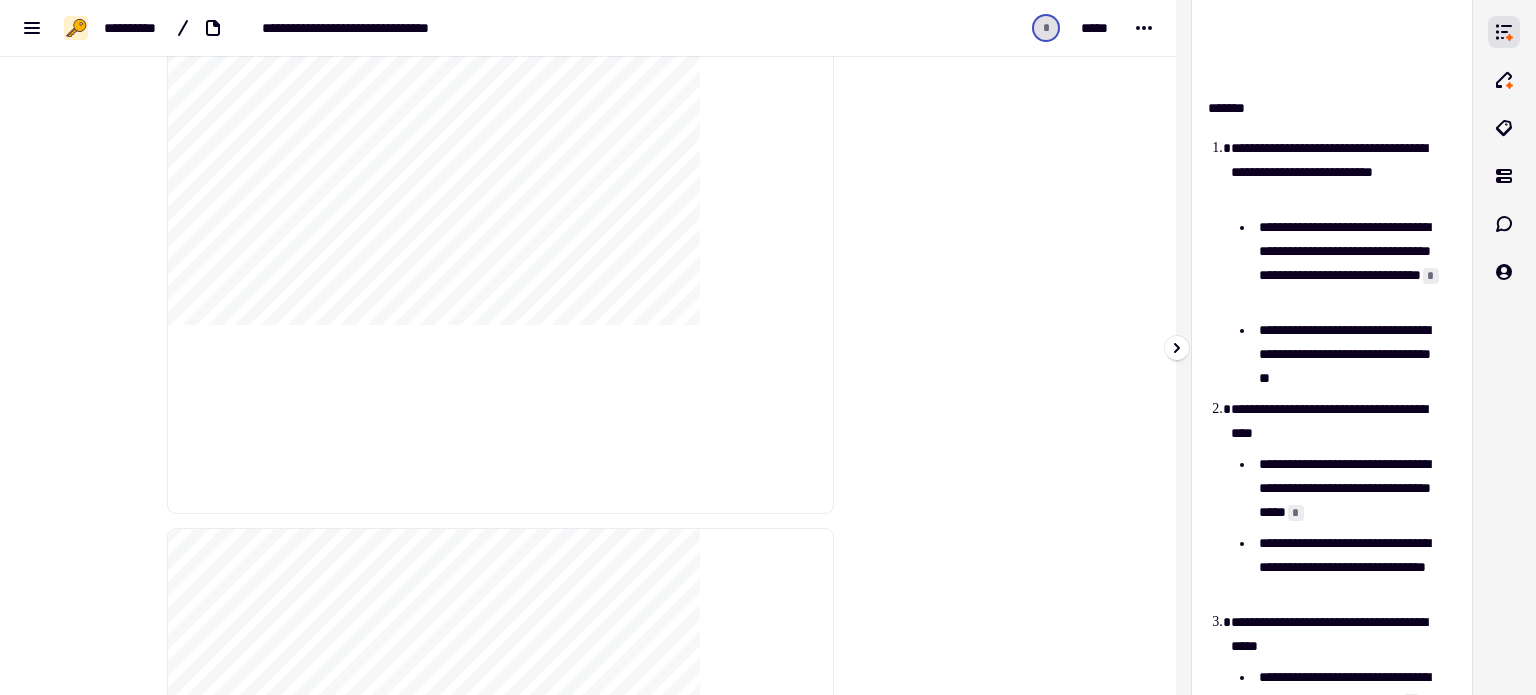 scroll, scrollTop: 0, scrollLeft: 0, axis: both 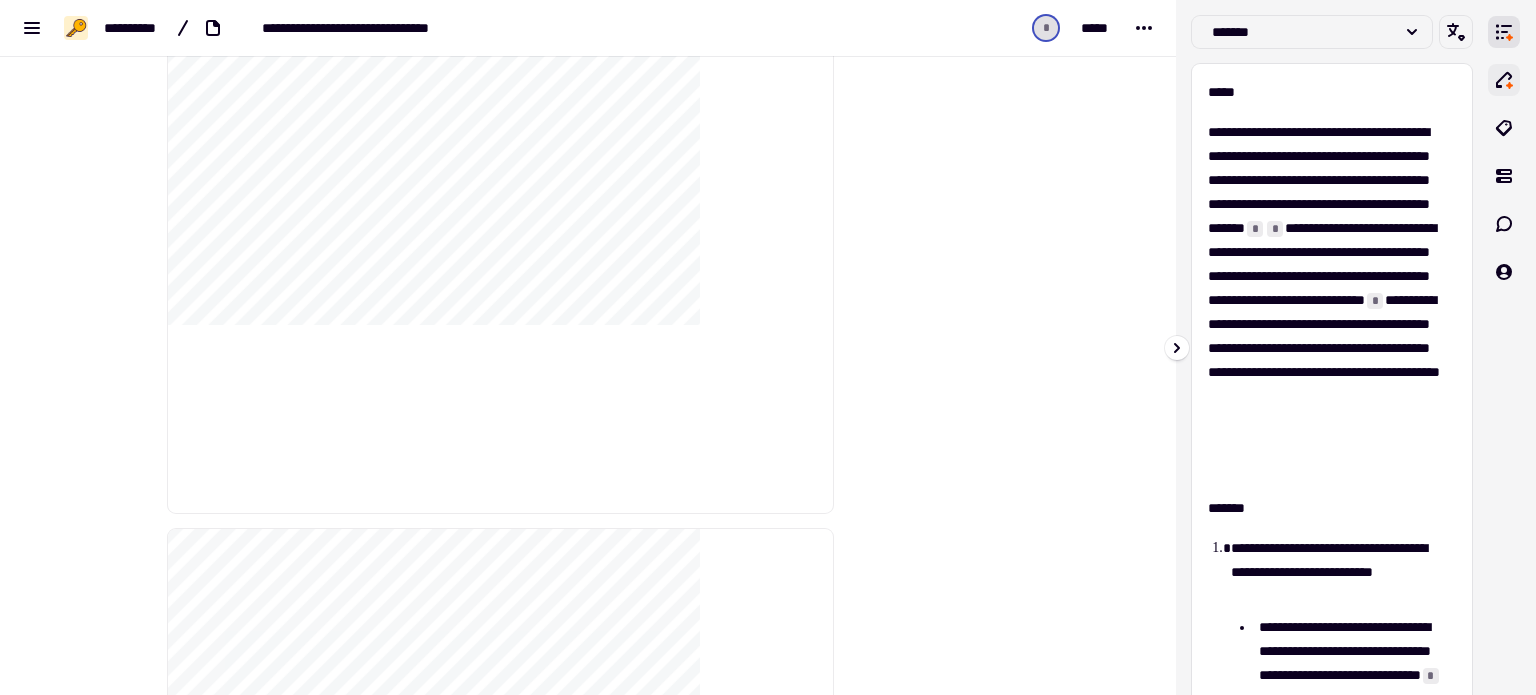 click 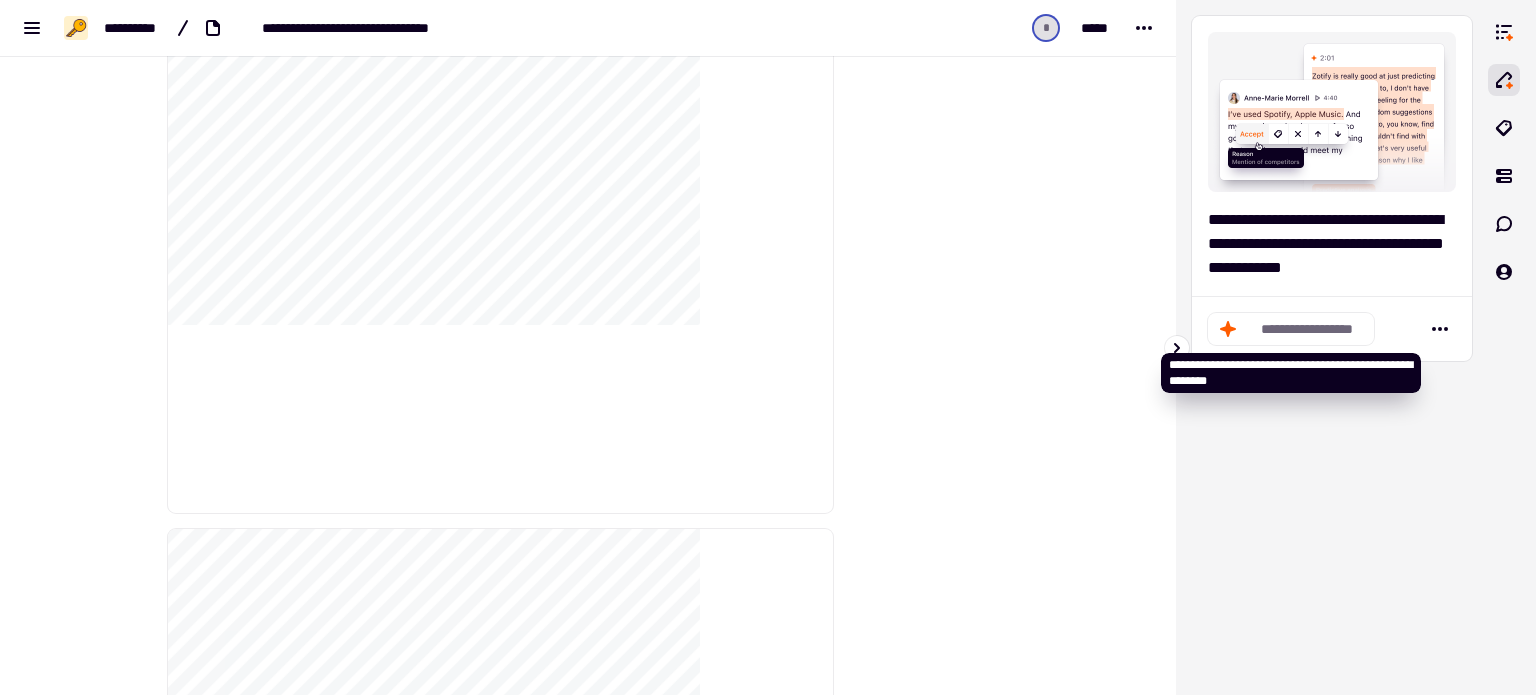 click on "**********" 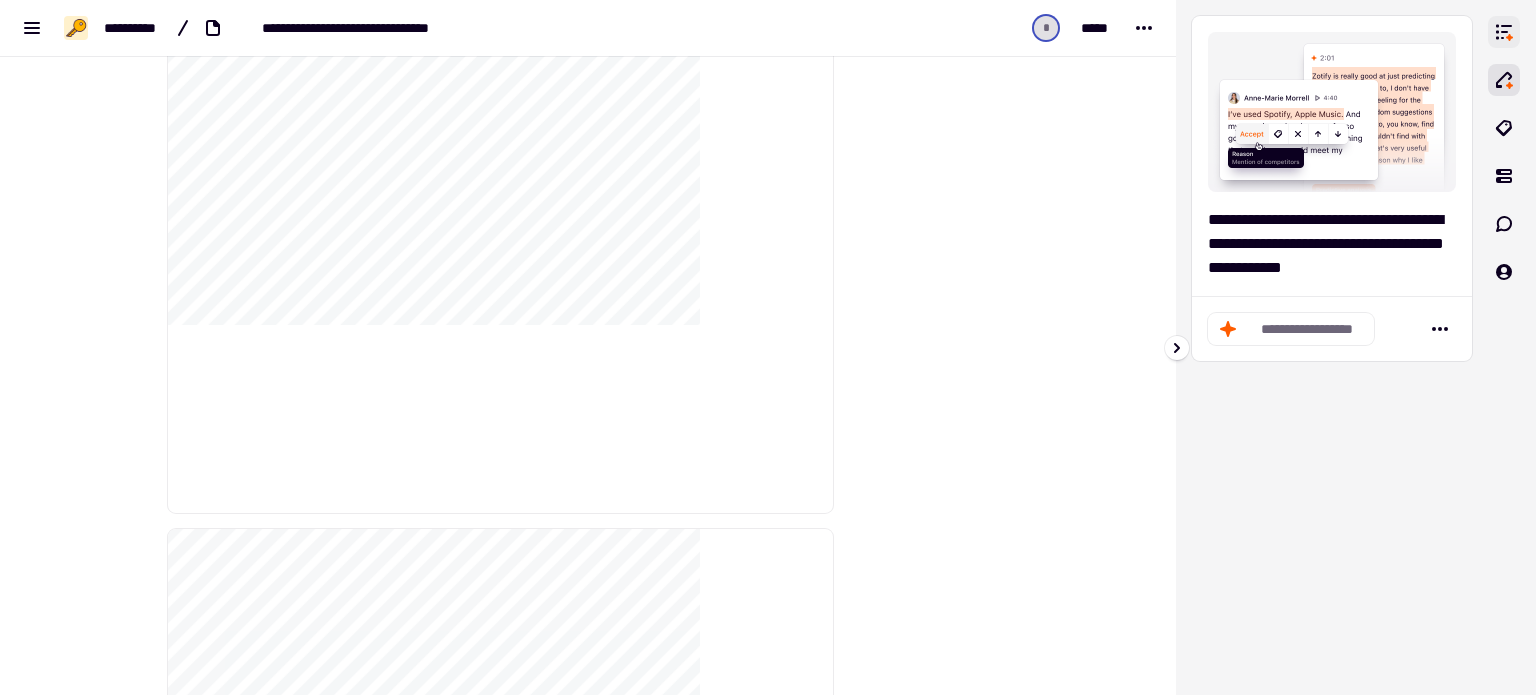 click 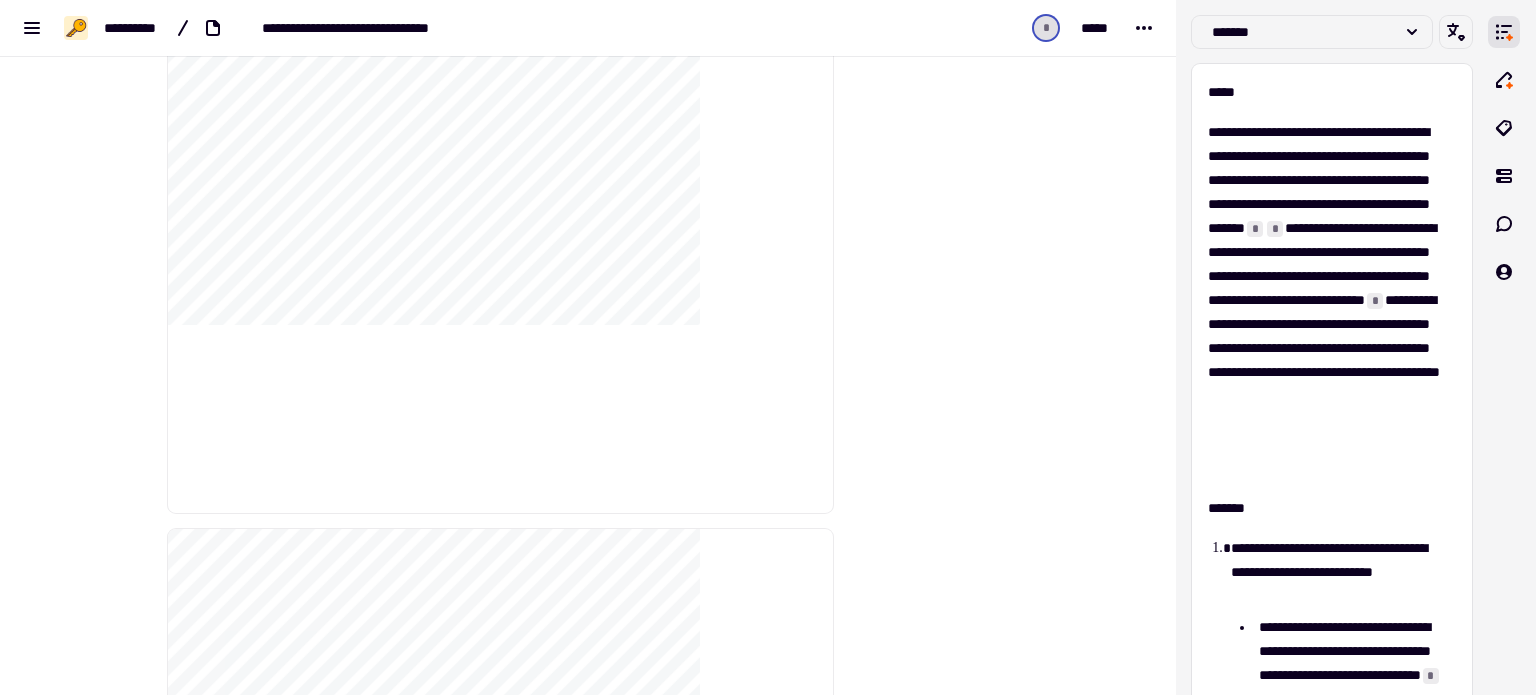 type 